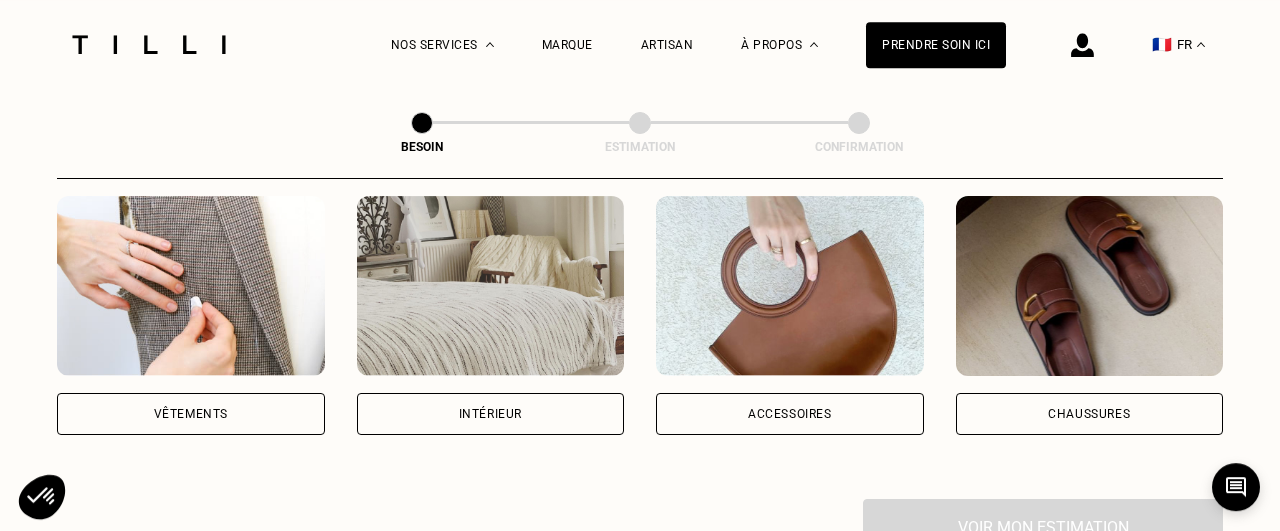 scroll, scrollTop: 405, scrollLeft: 0, axis: vertical 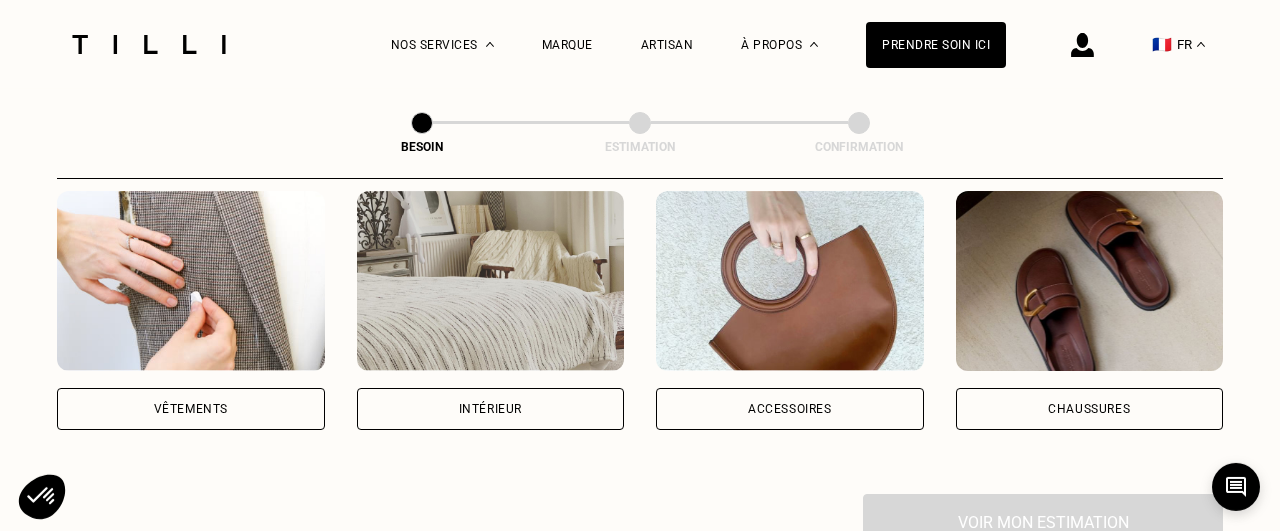 click on "Vêtements" at bounding box center (191, 409) 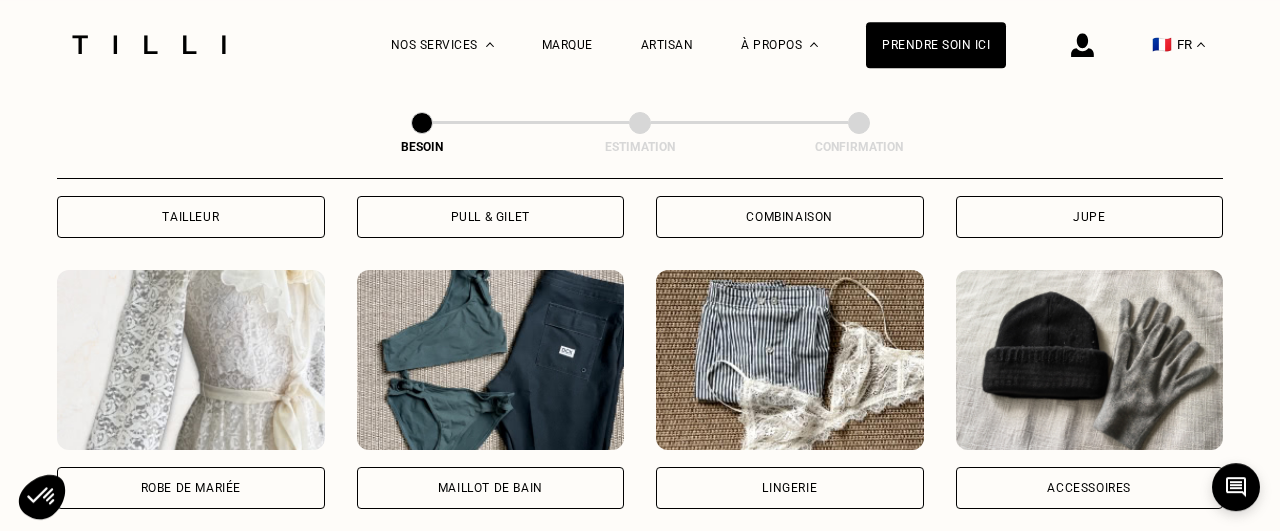 scroll, scrollTop: 1409, scrollLeft: 0, axis: vertical 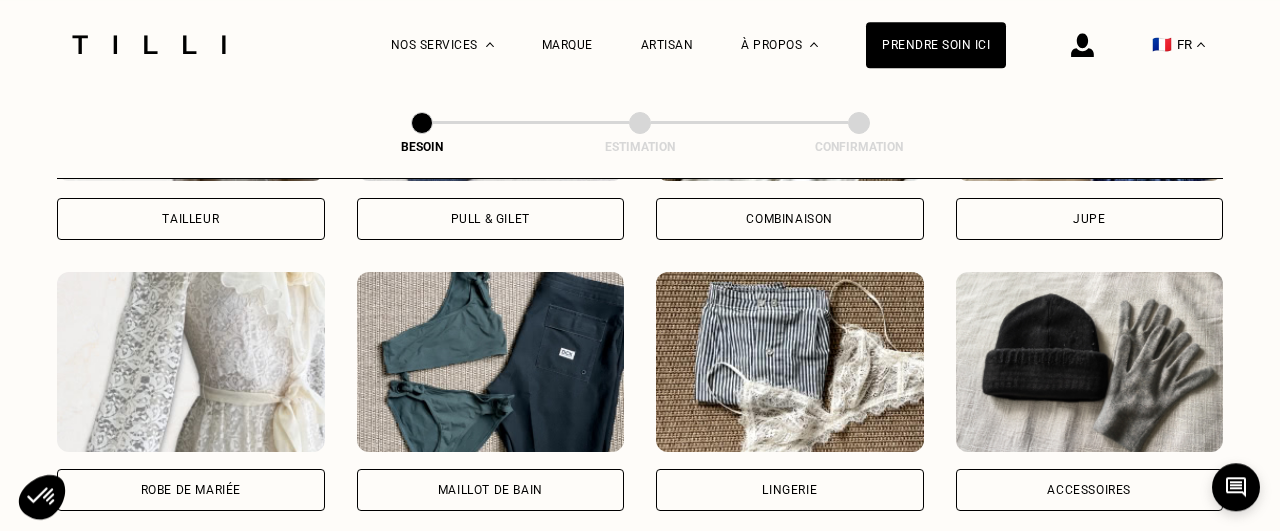 click on "Maillot de bain" at bounding box center (491, 490) 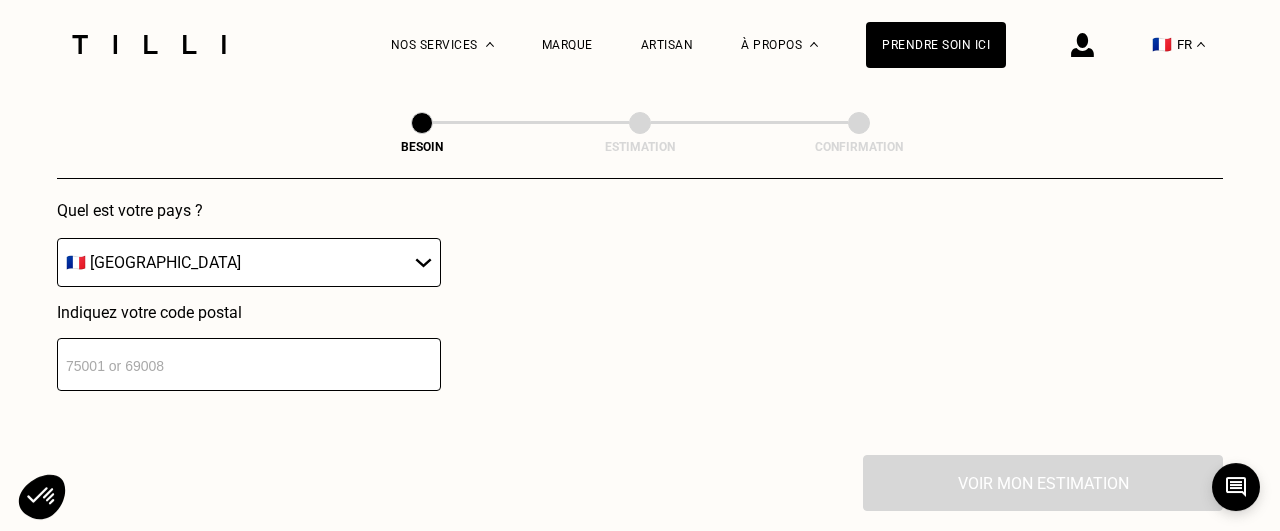 scroll, scrollTop: 2026, scrollLeft: 0, axis: vertical 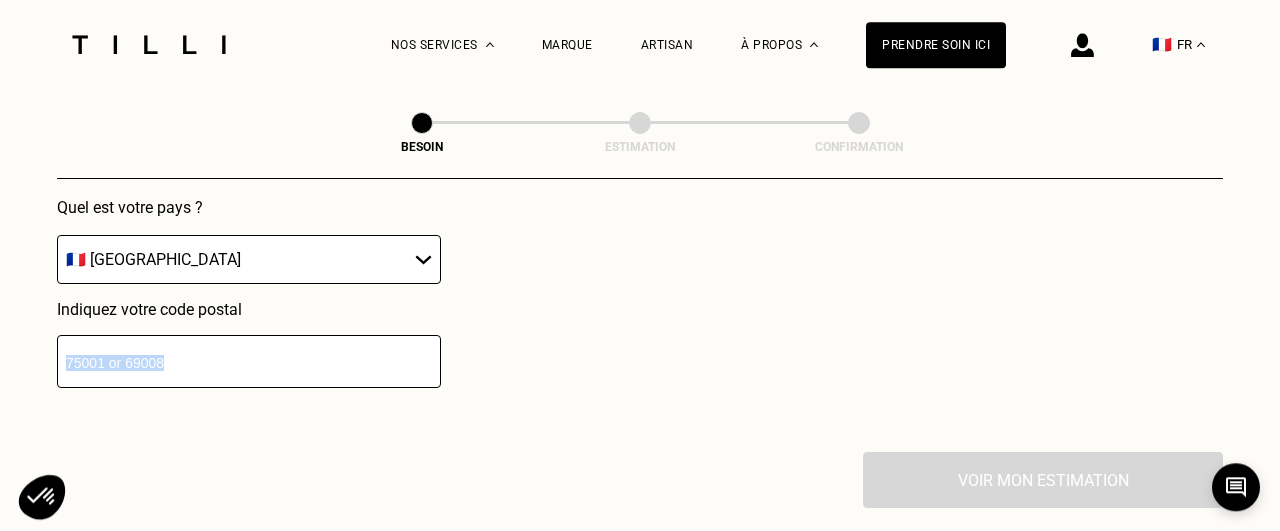 drag, startPoint x: 391, startPoint y: 459, endPoint x: 371, endPoint y: 420, distance: 43.829212 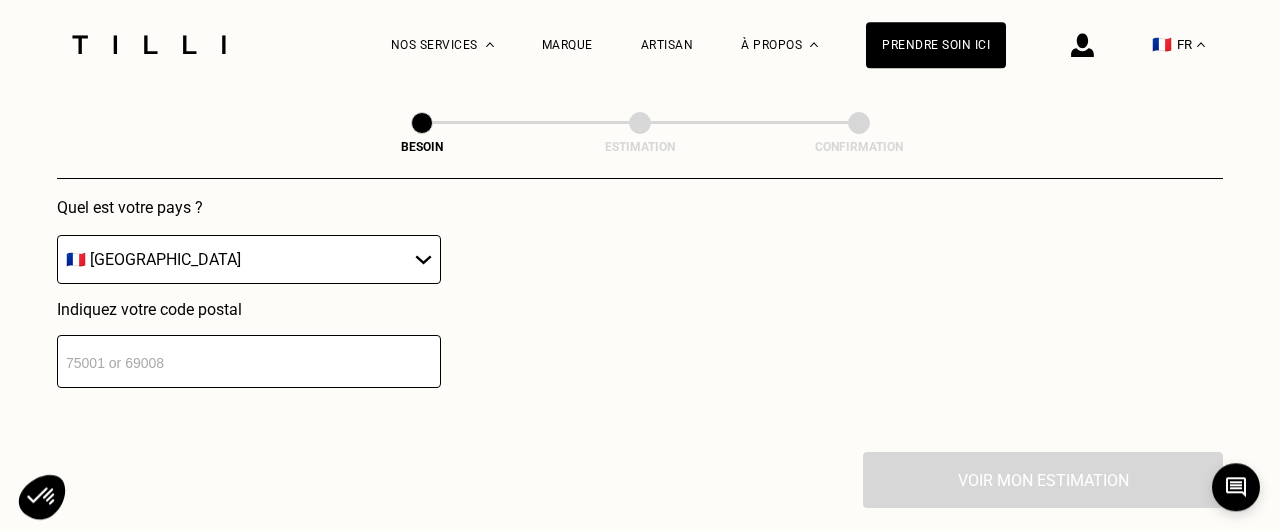 click at bounding box center (249, 361) 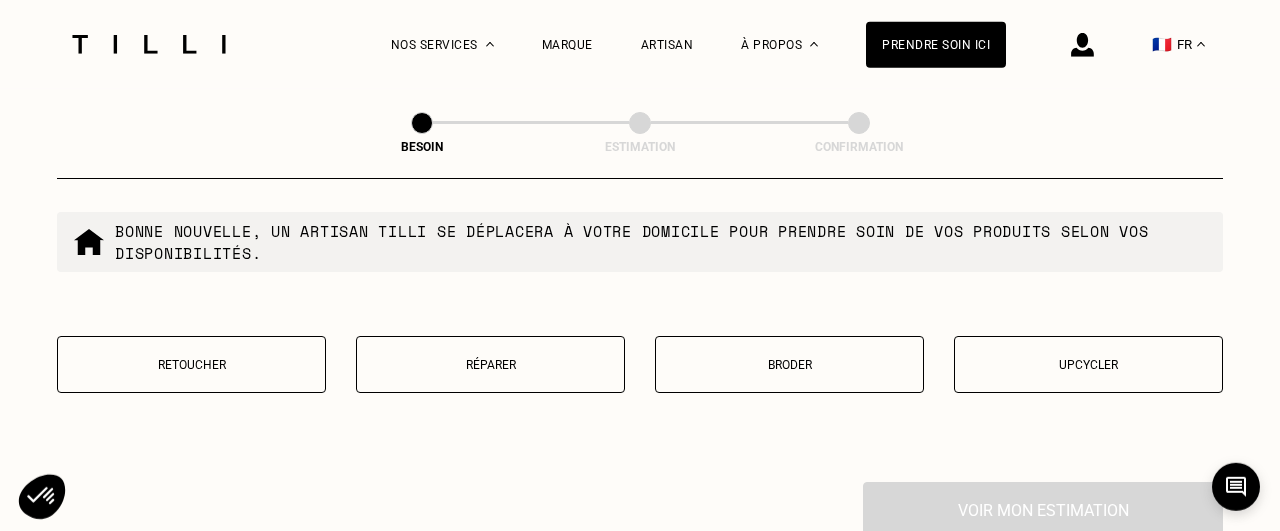 scroll, scrollTop: 2508, scrollLeft: 0, axis: vertical 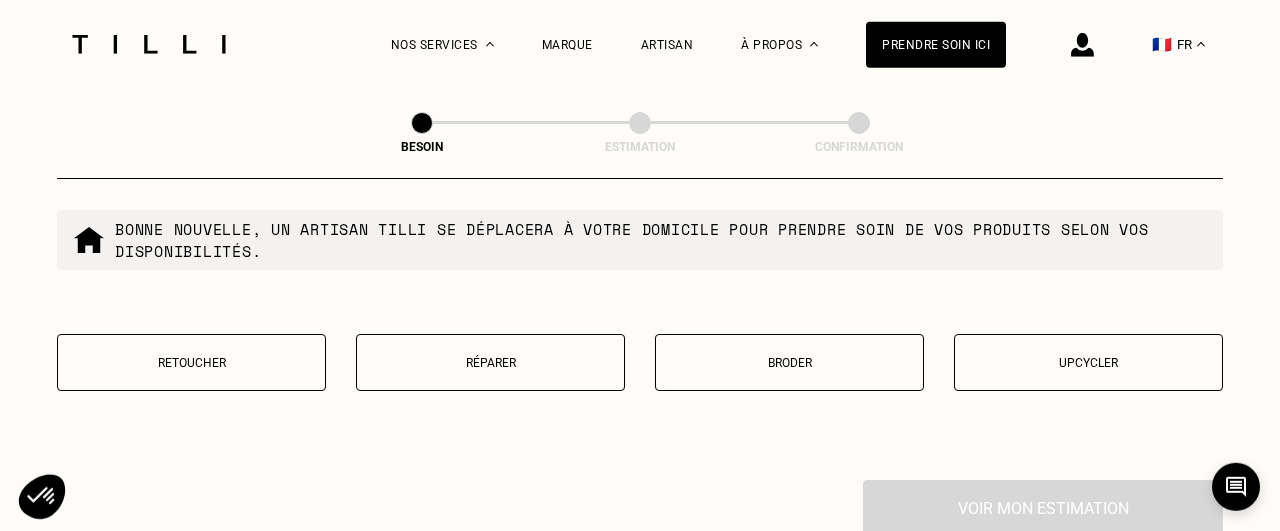 type on "92300" 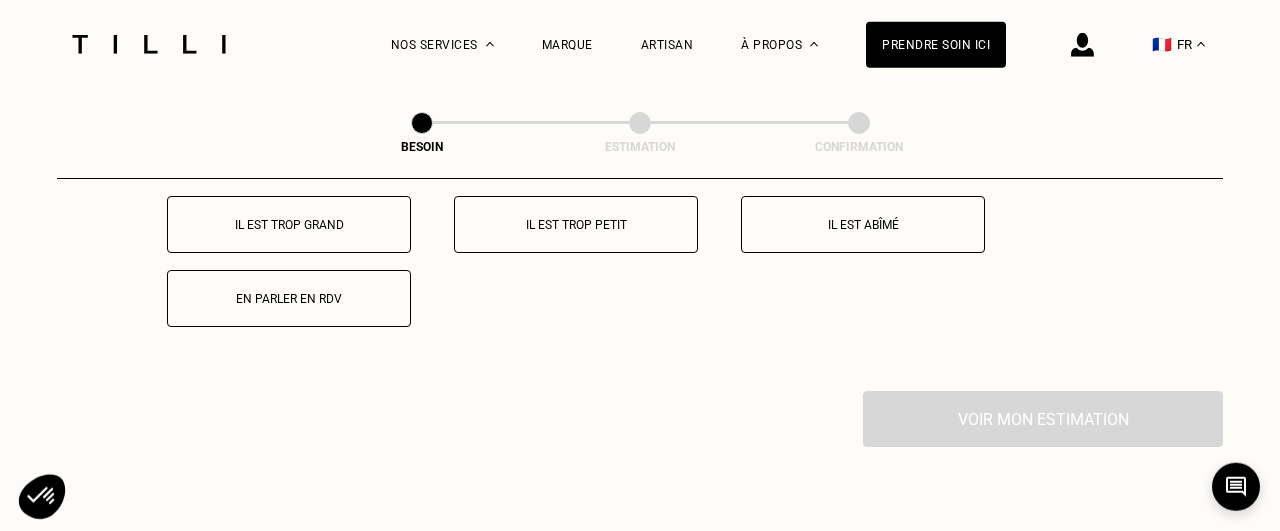 scroll, scrollTop: 2836, scrollLeft: 0, axis: vertical 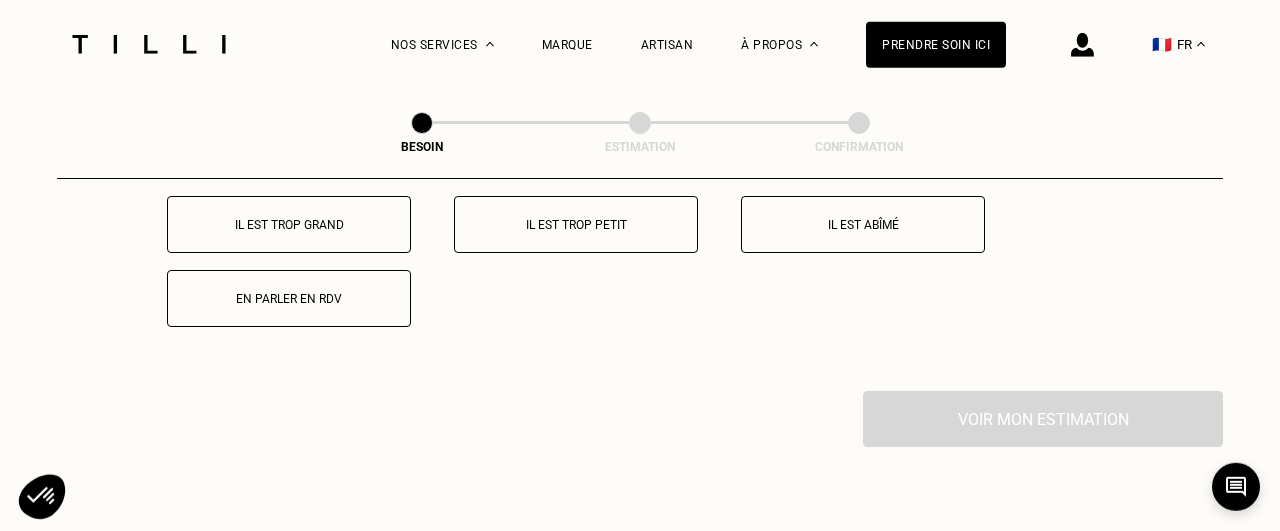 click on "Il est trop grand" at bounding box center (289, 224) 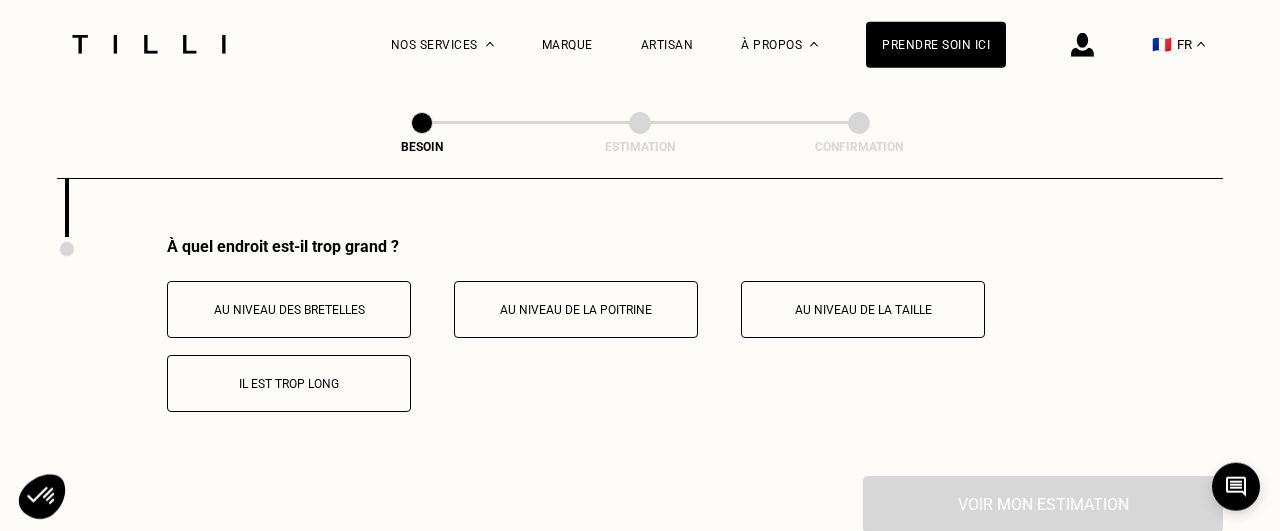 scroll, scrollTop: 2990, scrollLeft: 0, axis: vertical 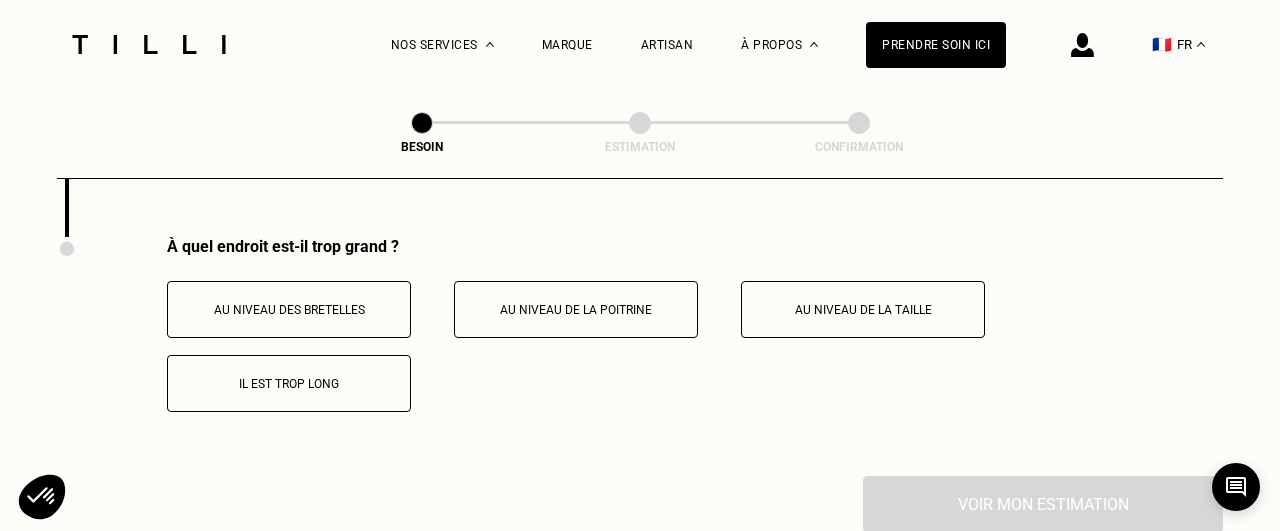 click on "Au niveau de la taille" at bounding box center [863, 310] 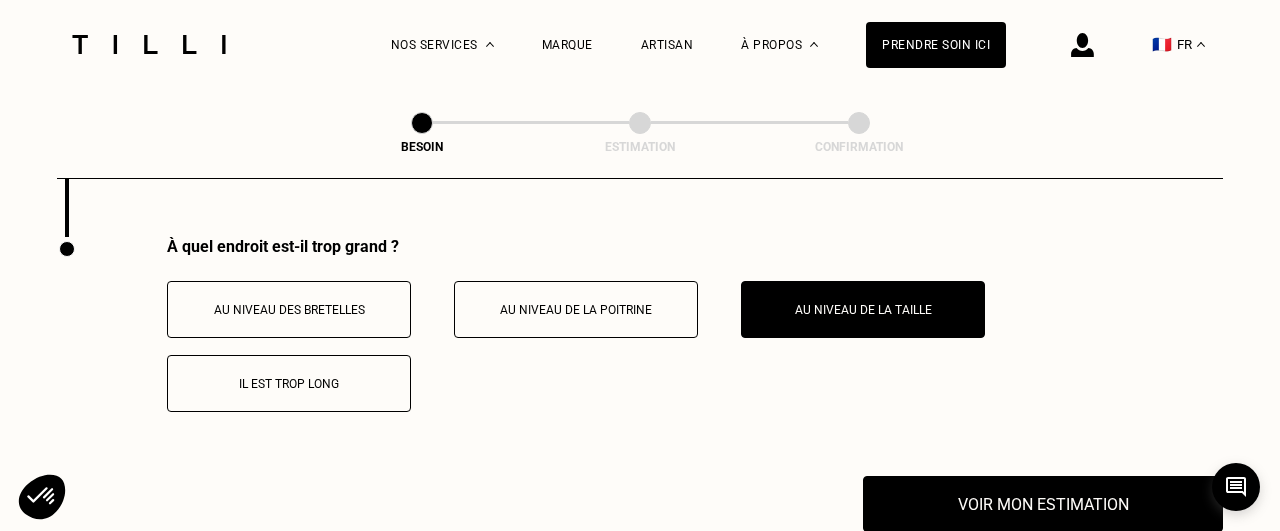 click on "Au niveau de la poitrine" at bounding box center [576, 309] 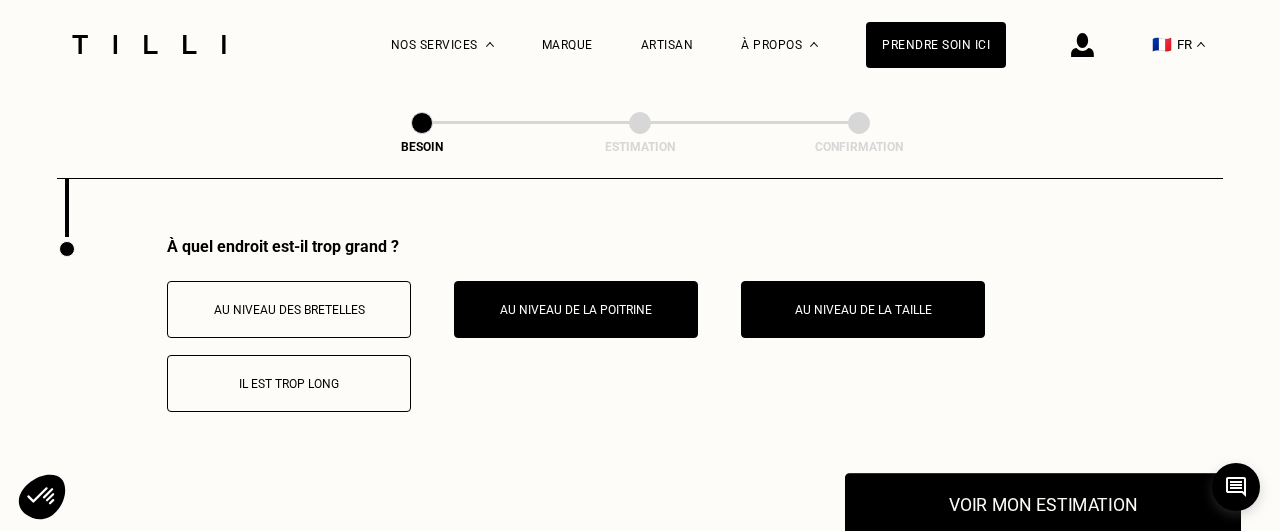 click on "Voir mon estimation" at bounding box center (1043, 504) 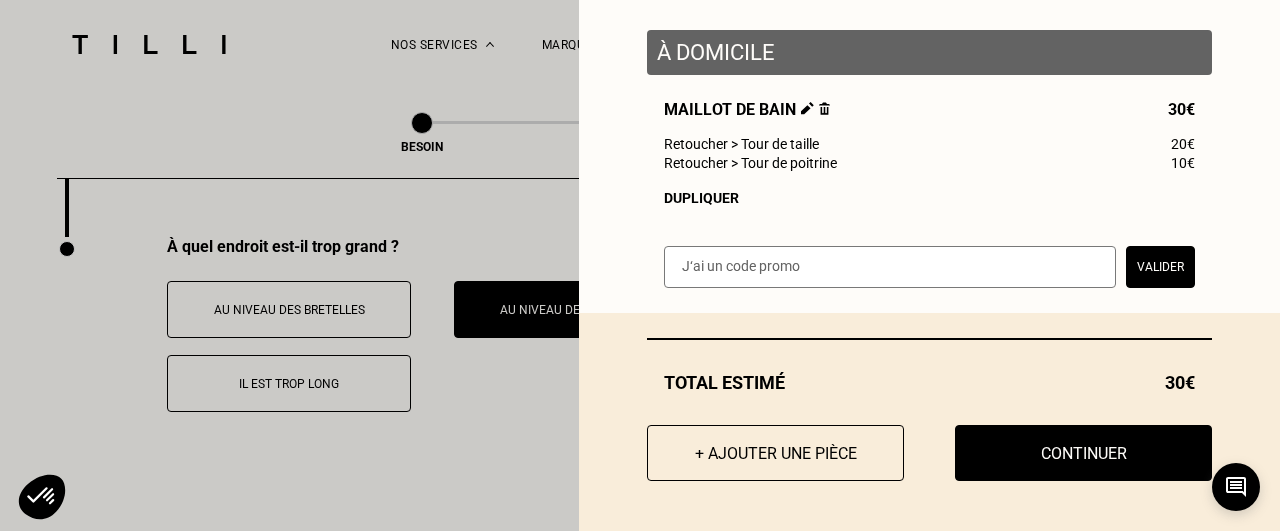 scroll, scrollTop: 160, scrollLeft: 0, axis: vertical 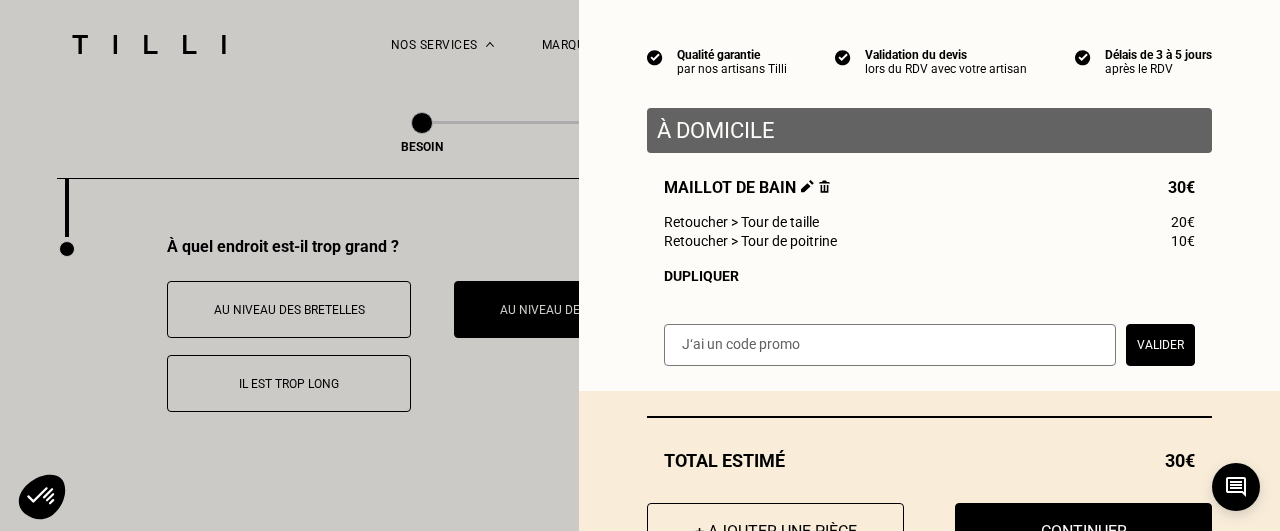 click at bounding box center (824, 186) 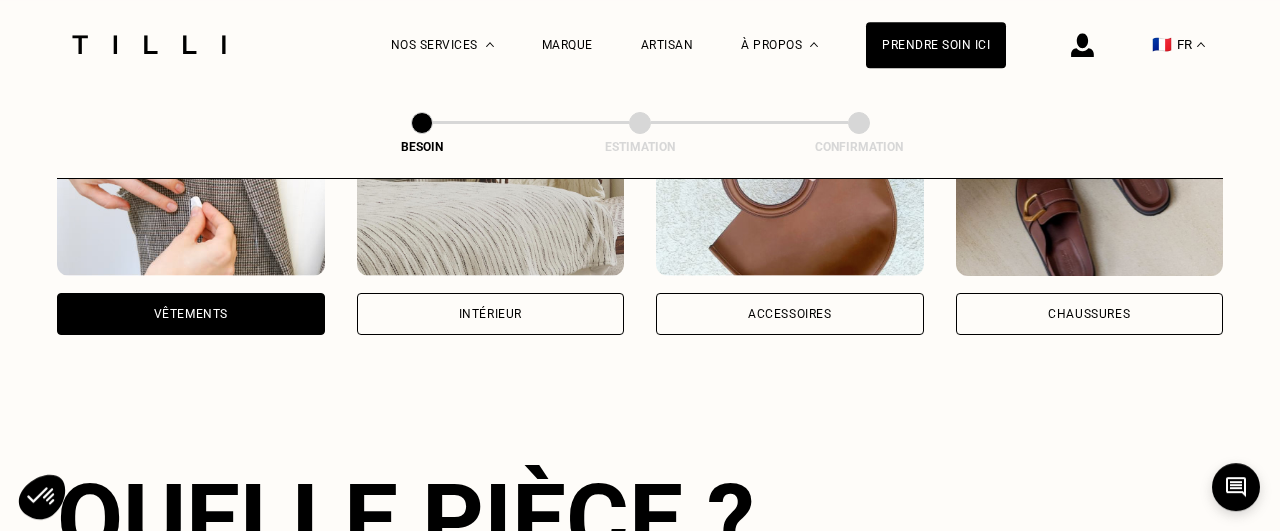 scroll, scrollTop: 479, scrollLeft: 0, axis: vertical 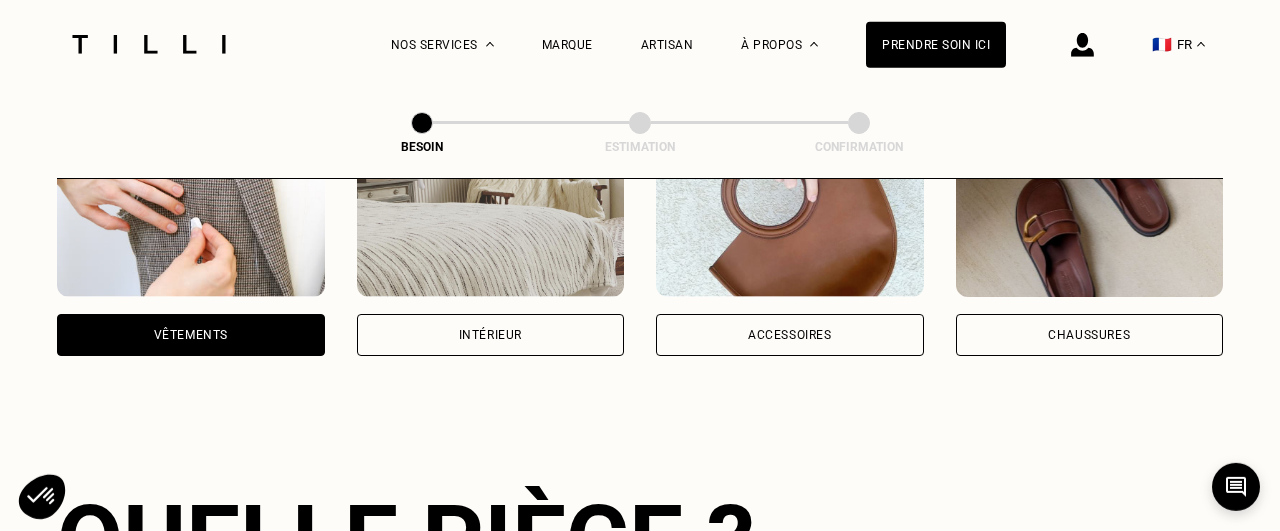 click on "Vêtements" at bounding box center (191, 335) 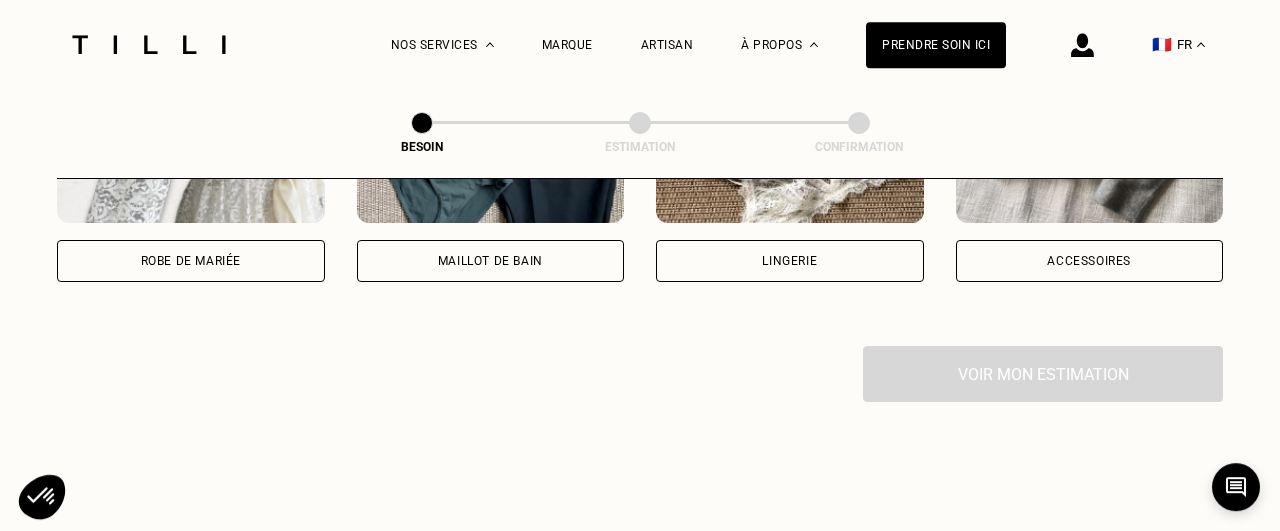scroll, scrollTop: 1646, scrollLeft: 0, axis: vertical 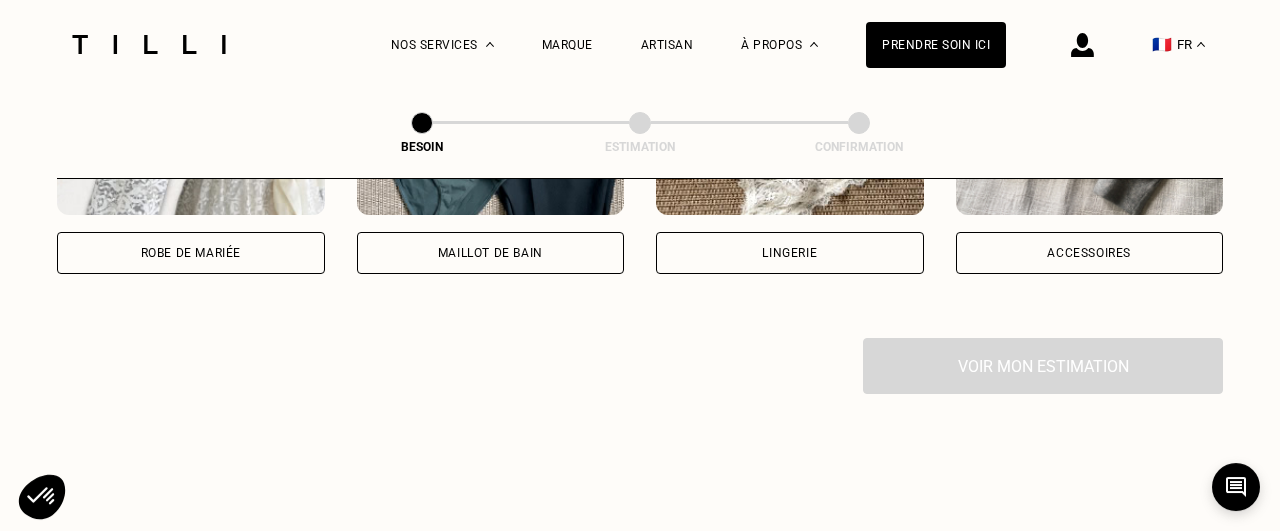 click on "Maillot de bain" at bounding box center [491, 253] 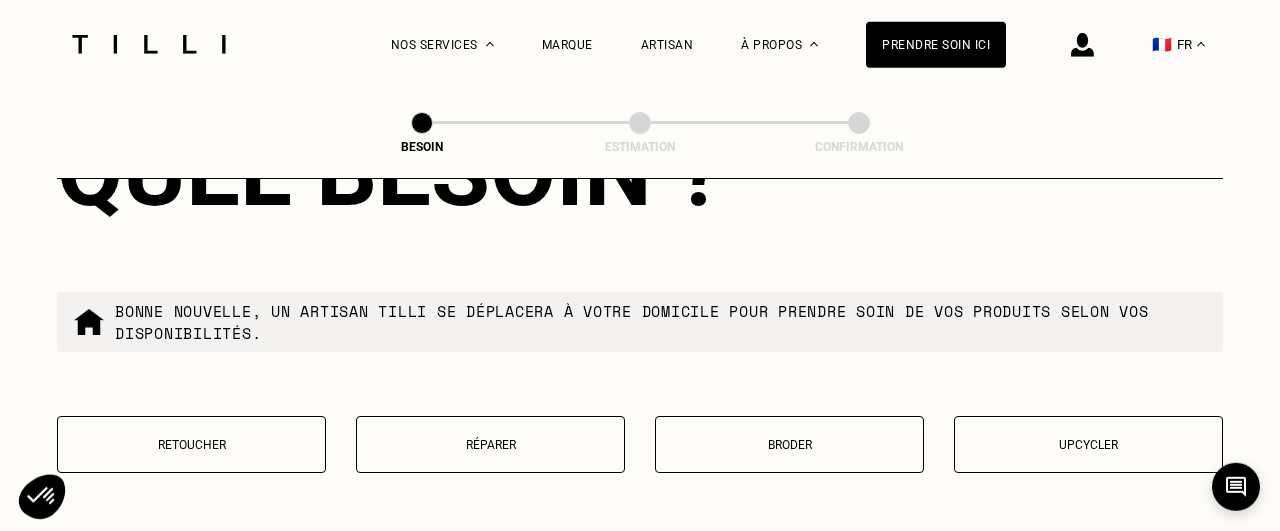 scroll, scrollTop: 2430, scrollLeft: 0, axis: vertical 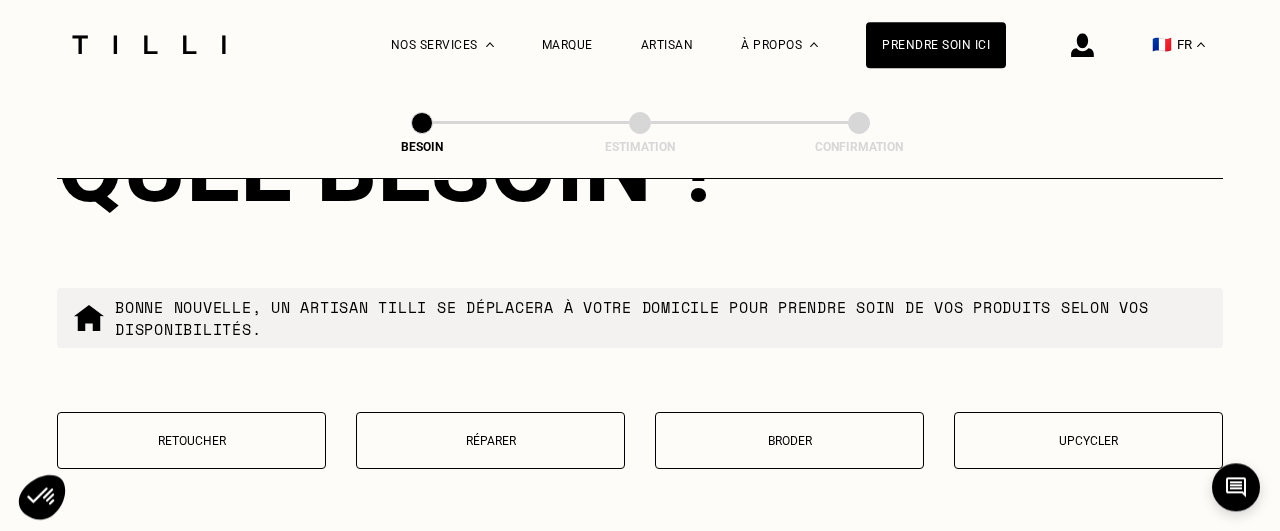 click on "Retoucher" at bounding box center [191, 440] 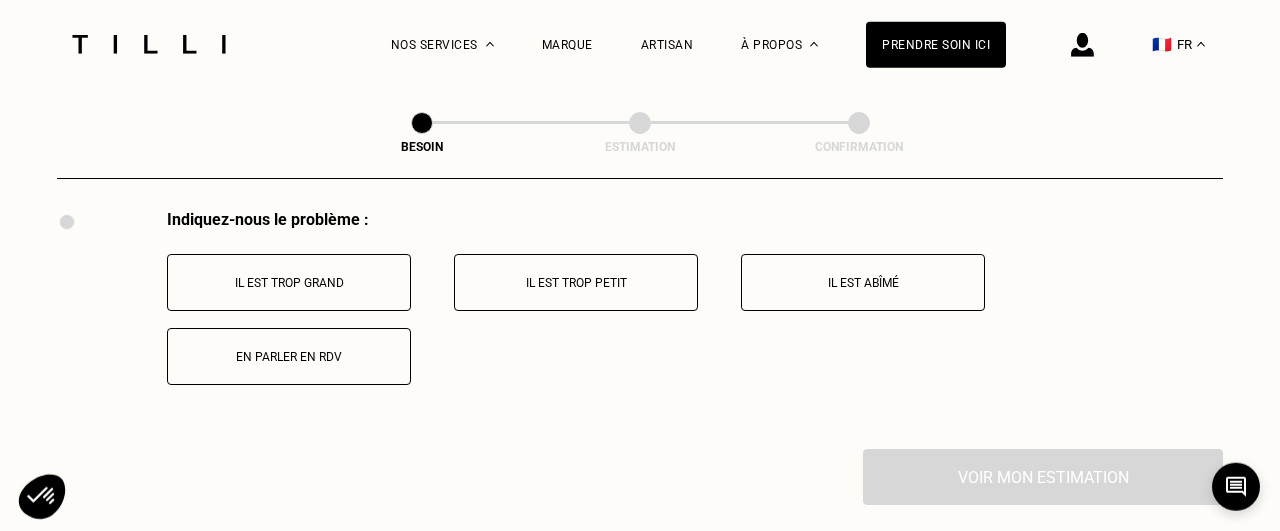 scroll, scrollTop: 2778, scrollLeft: 0, axis: vertical 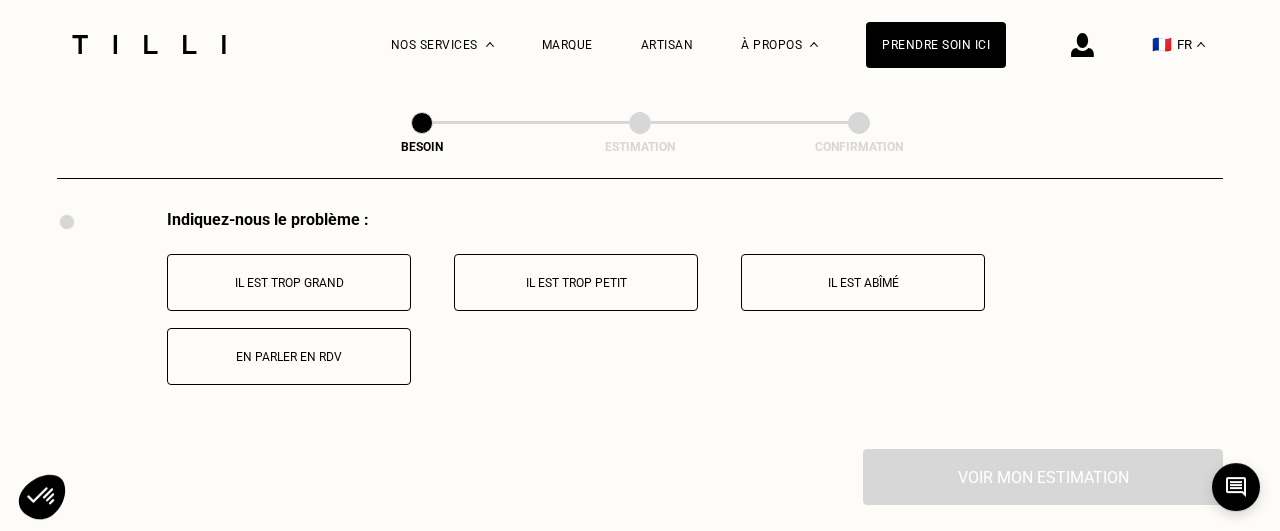 click on "Il est trop grand" at bounding box center [289, 282] 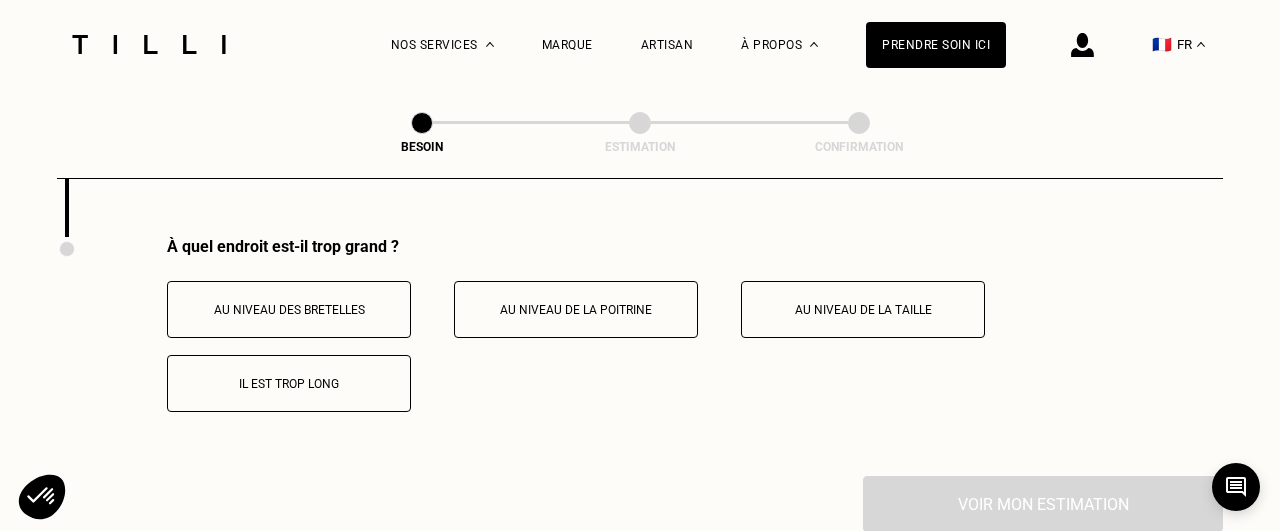 scroll, scrollTop: 2990, scrollLeft: 0, axis: vertical 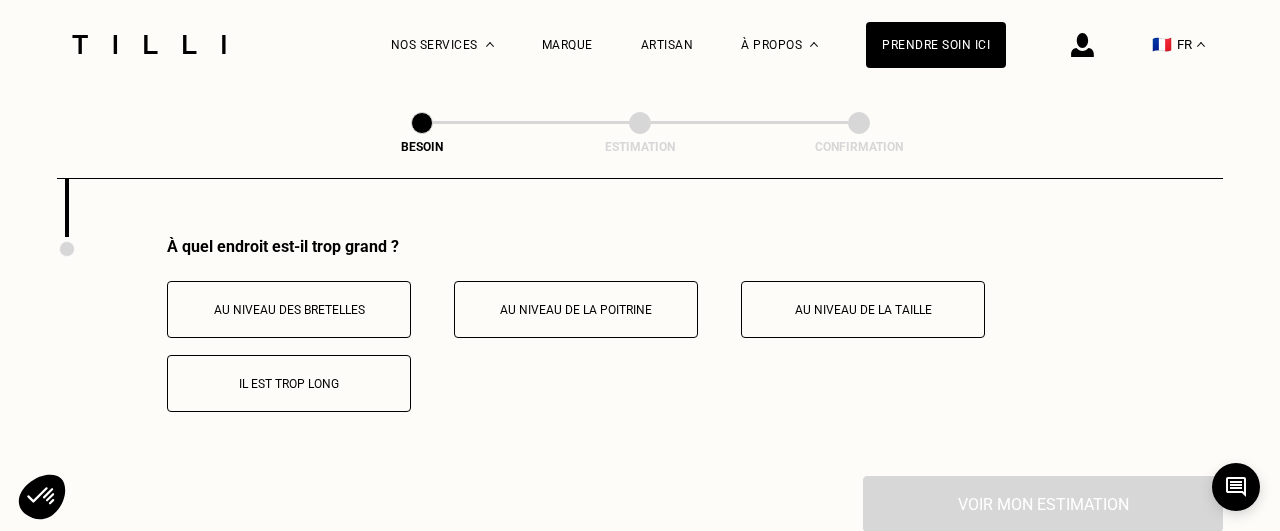 click on "Au niveau de la taille" at bounding box center [863, 309] 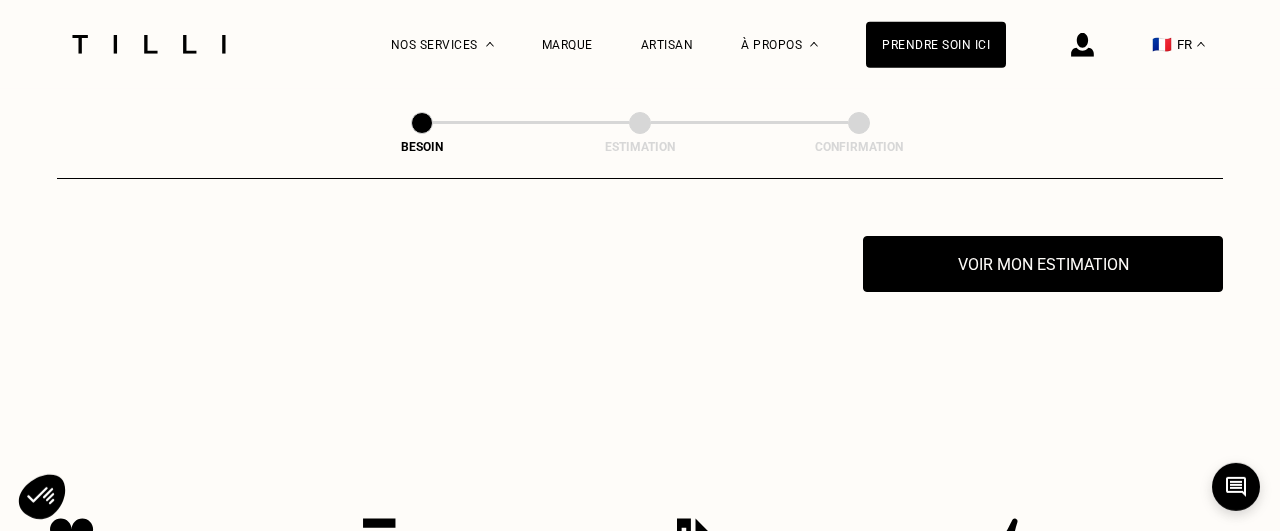 scroll, scrollTop: 3232, scrollLeft: 0, axis: vertical 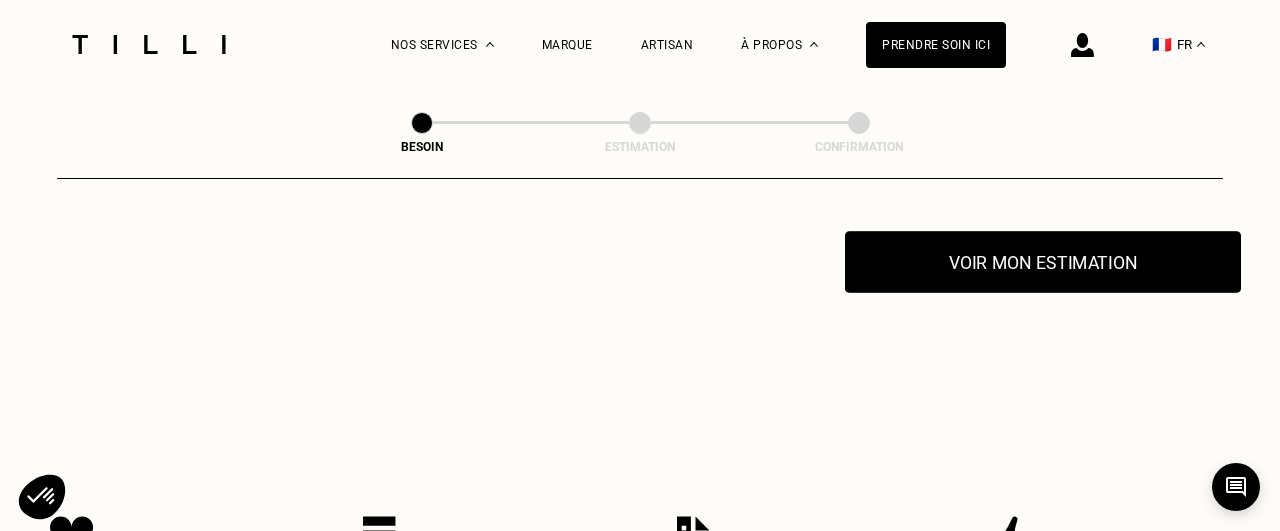 click on "Voir mon estimation" at bounding box center [1043, 262] 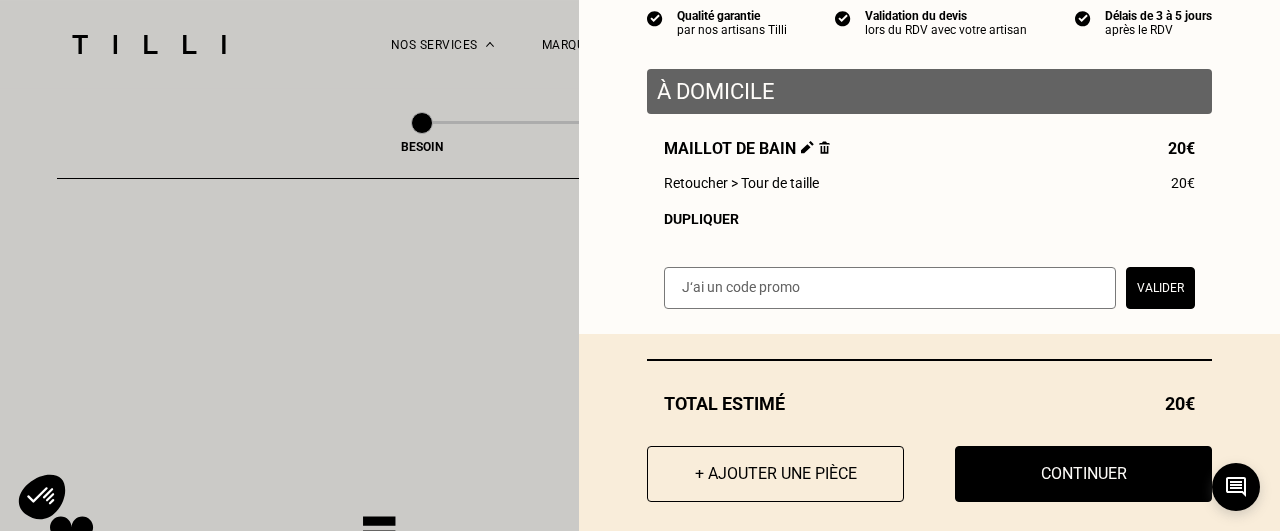 scroll, scrollTop: 200, scrollLeft: 0, axis: vertical 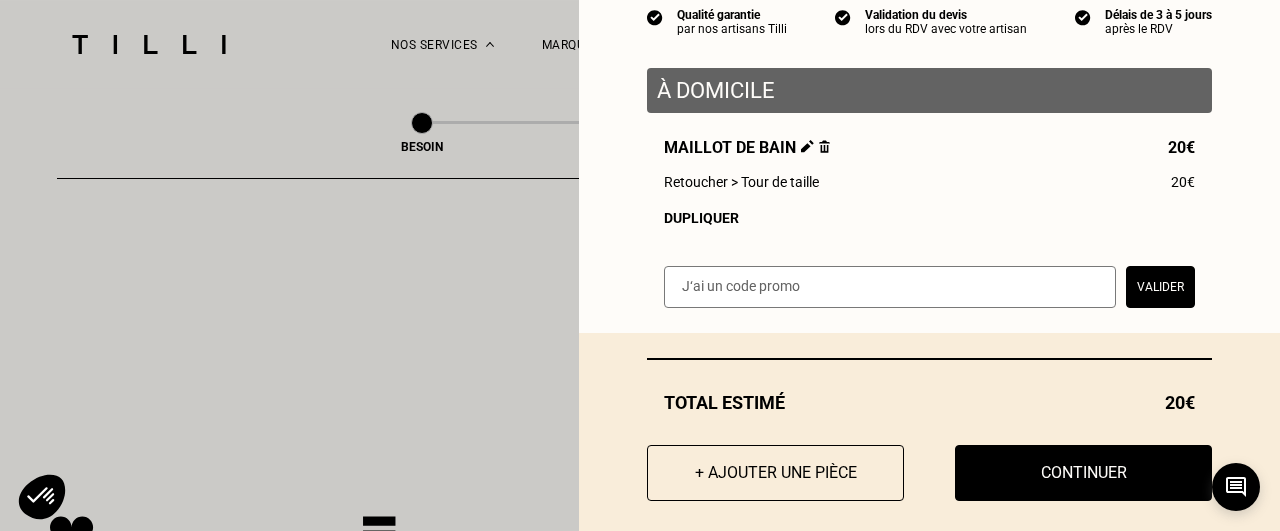 click at bounding box center [890, 287] 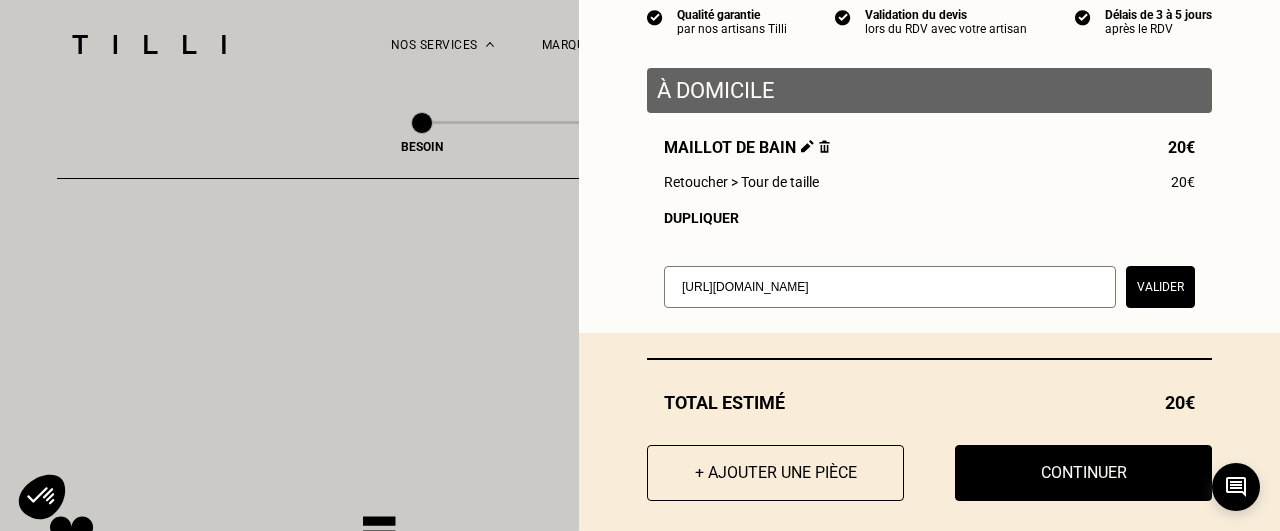 type on "[URL][DOMAIN_NAME]" 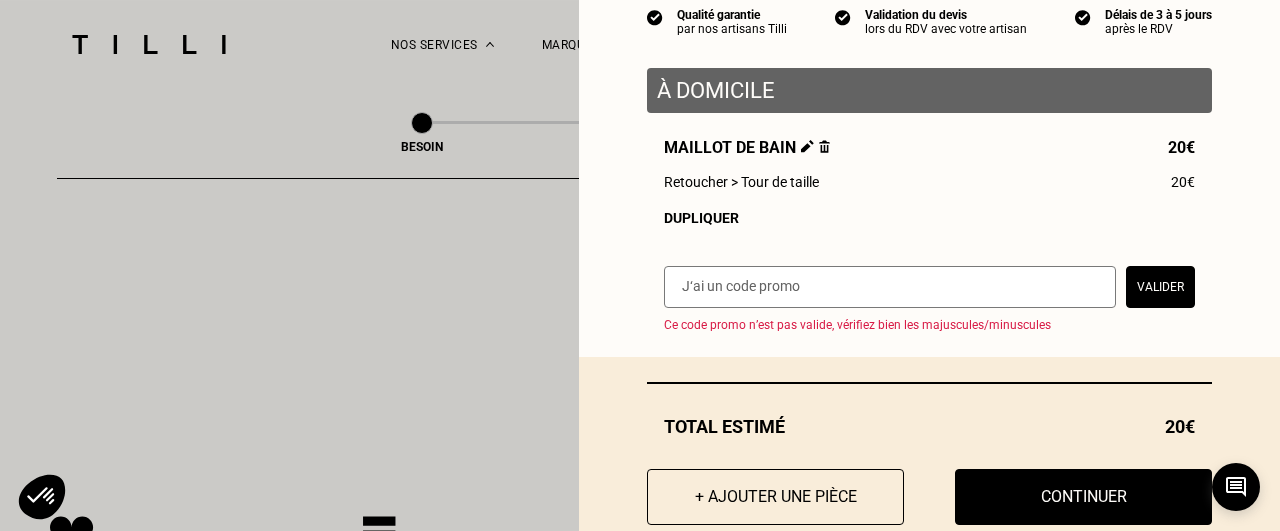 click at bounding box center (890, 287) 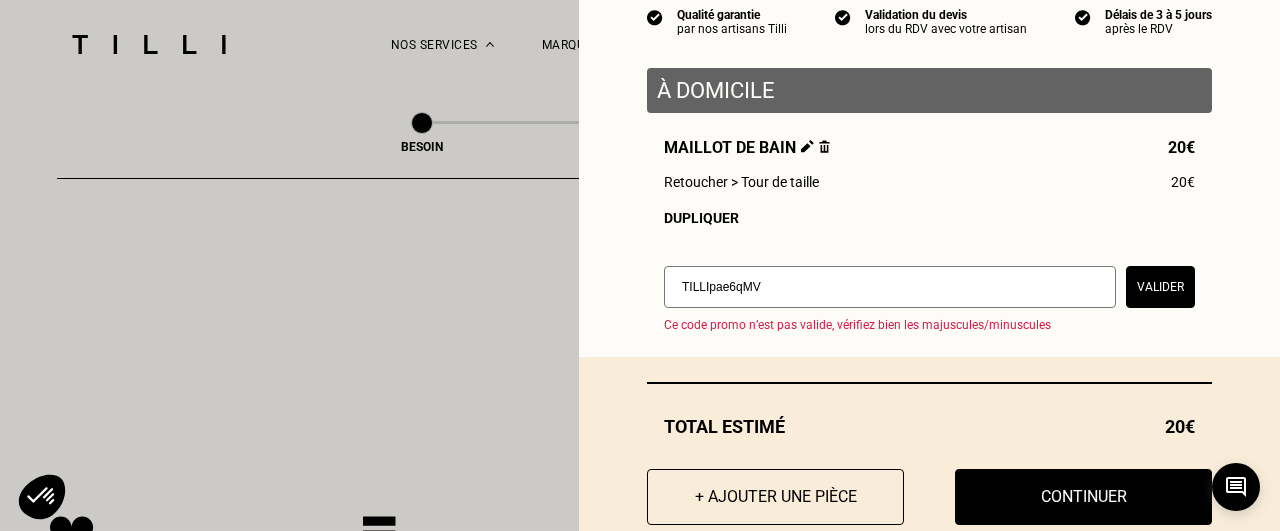 type on "TILLIpae6qMV" 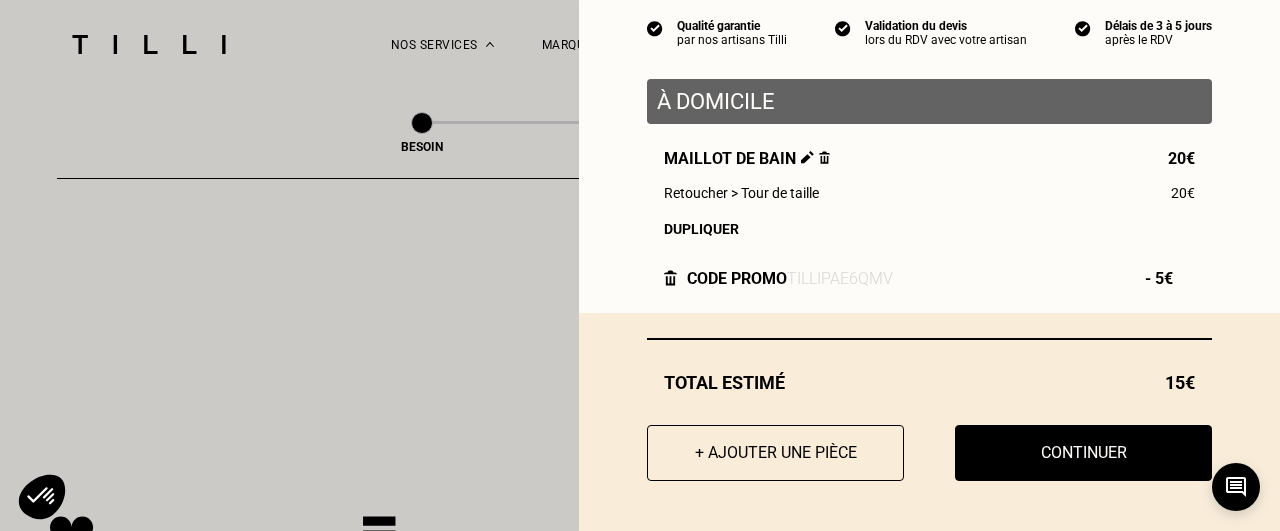 scroll, scrollTop: 196, scrollLeft: 0, axis: vertical 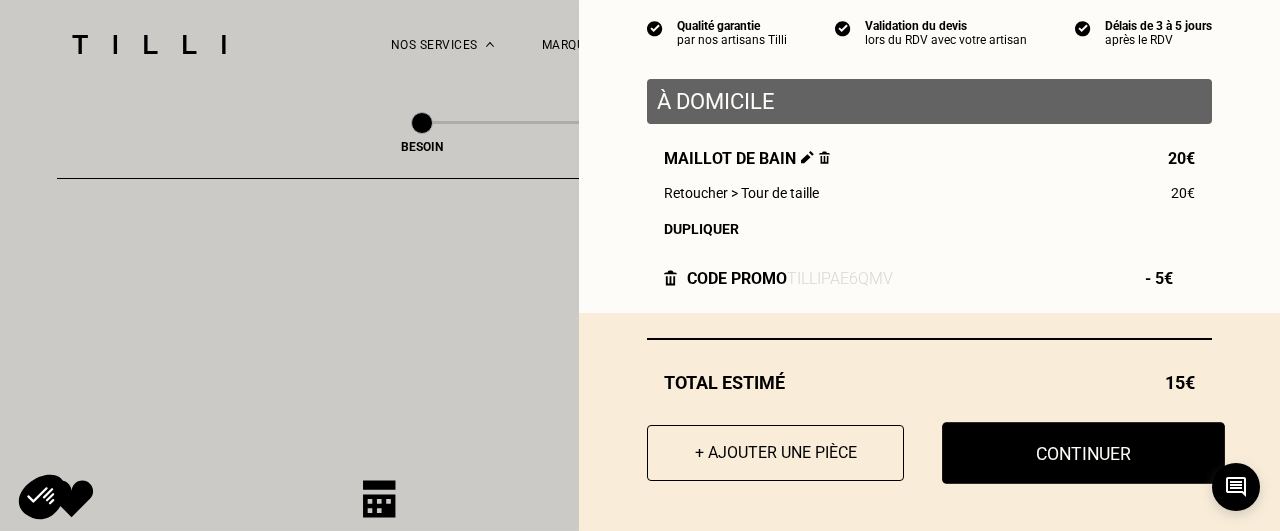 click on "Continuer" at bounding box center (1083, 453) 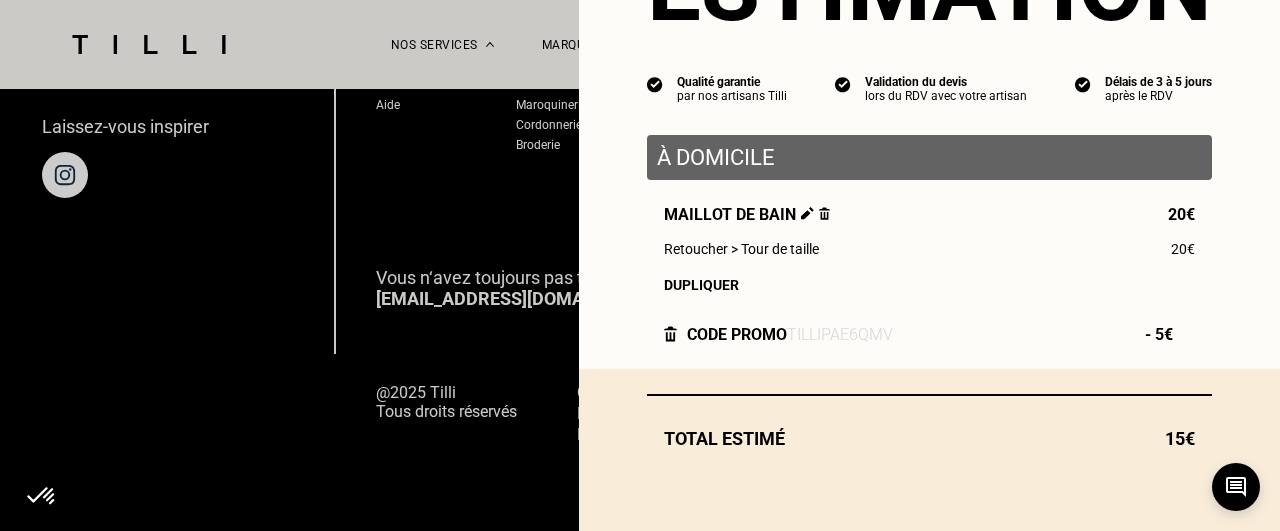 scroll, scrollTop: 1495, scrollLeft: 0, axis: vertical 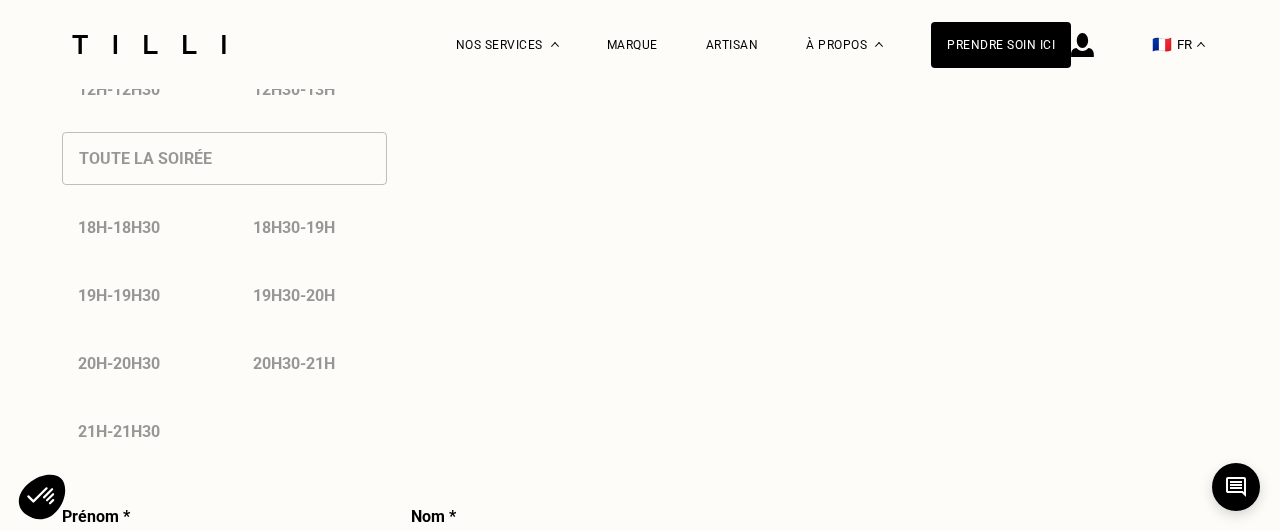 select on "FR" 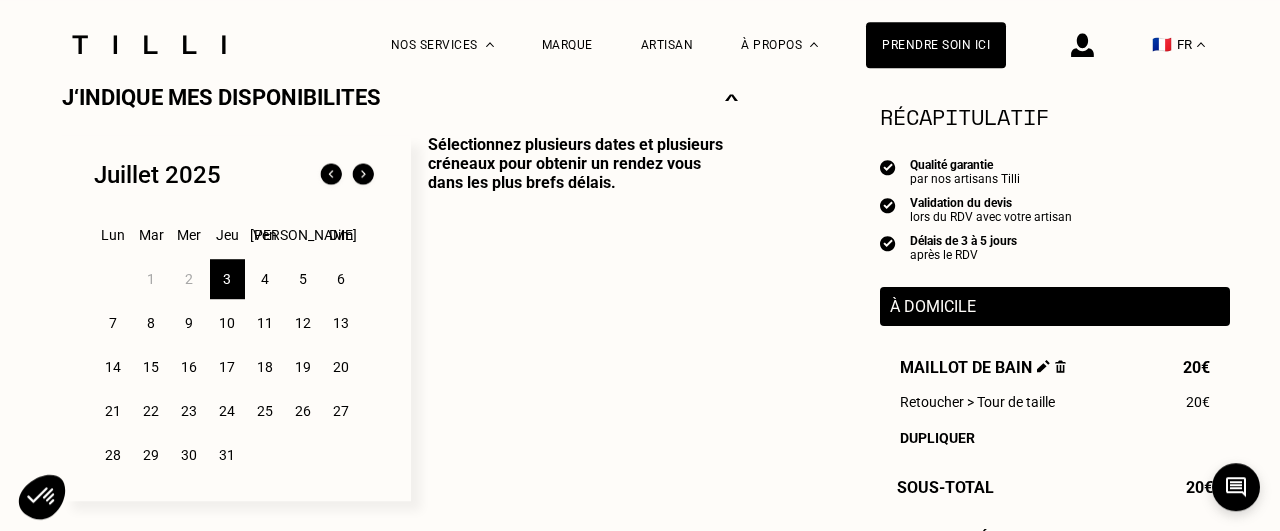 scroll, scrollTop: 481, scrollLeft: 0, axis: vertical 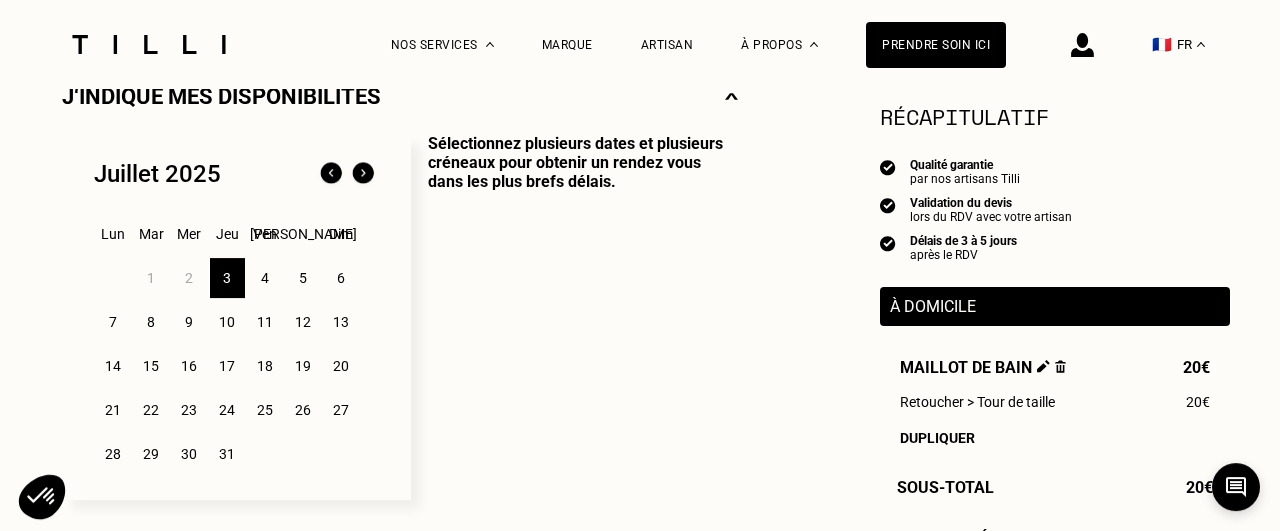click on "4" at bounding box center (265, 278) 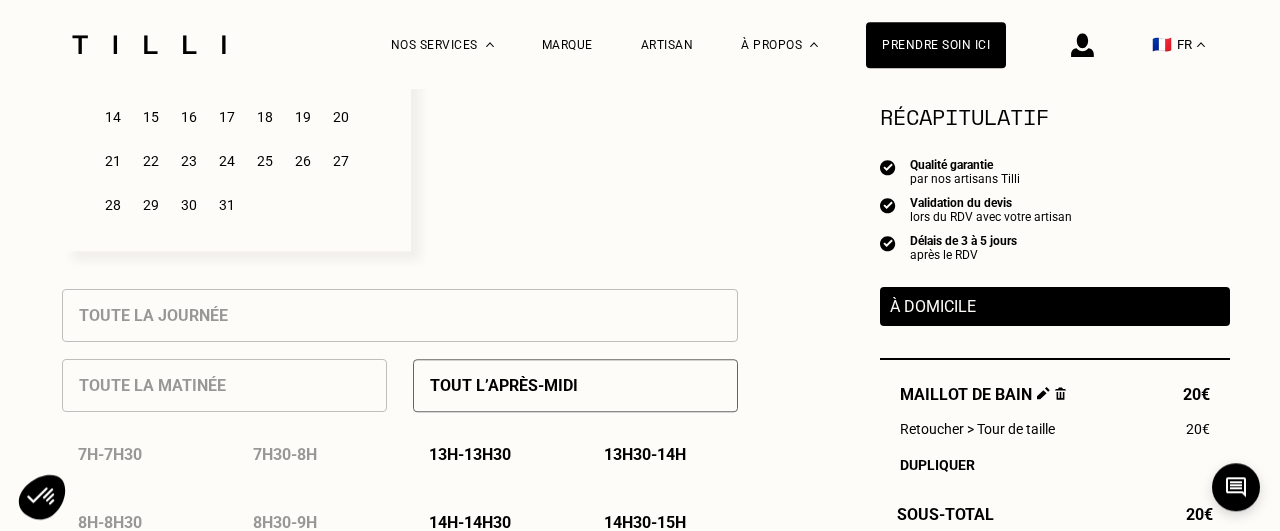 scroll, scrollTop: 915, scrollLeft: 0, axis: vertical 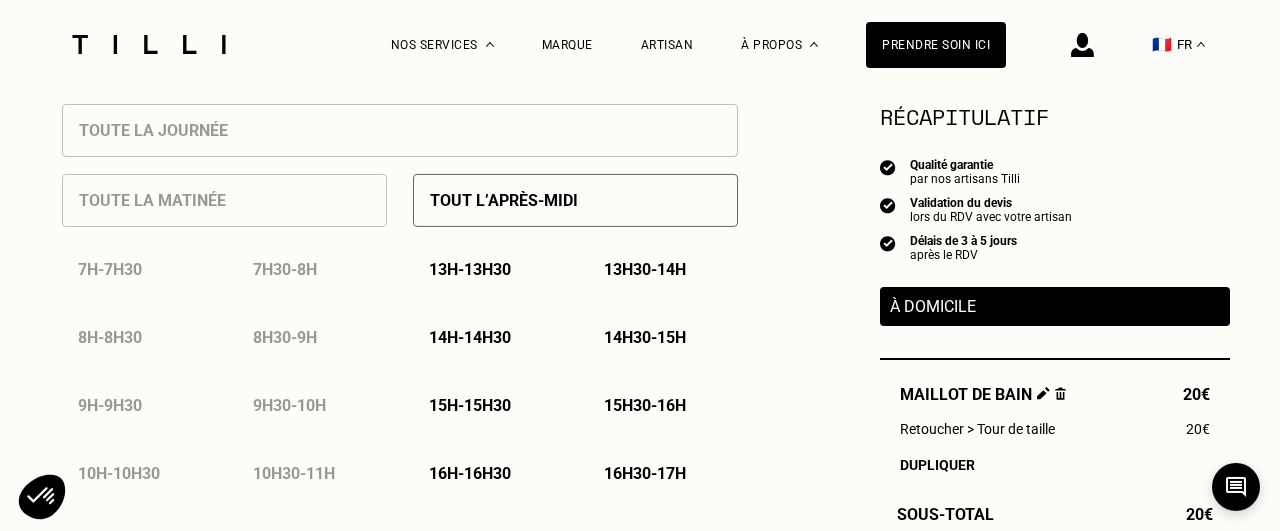 click on "13h  -  13h30" at bounding box center (470, 269) 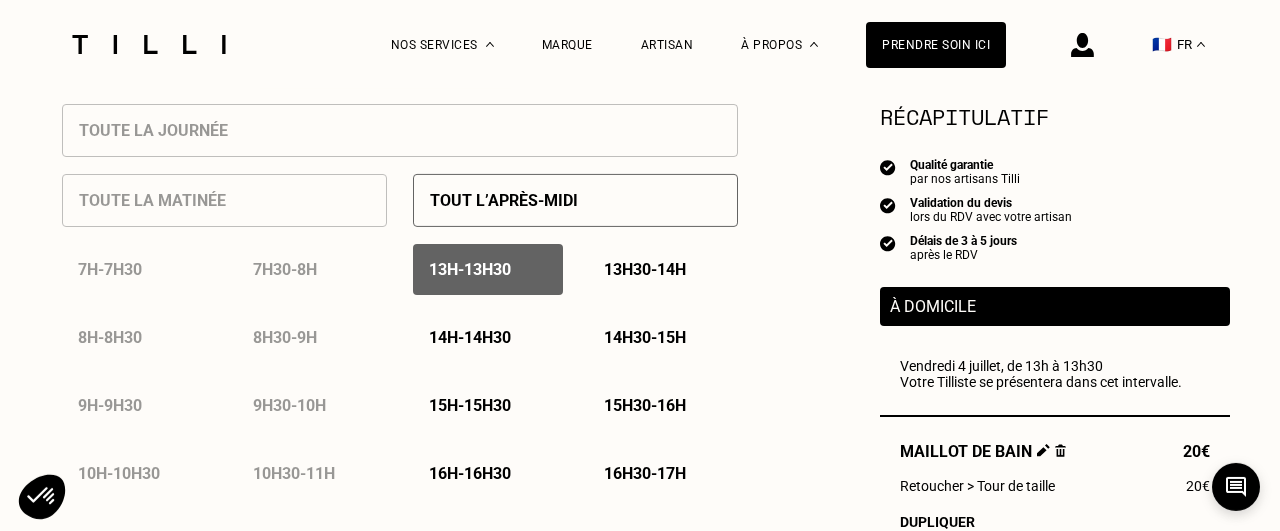 click on "13h30  -  14h" at bounding box center (645, 269) 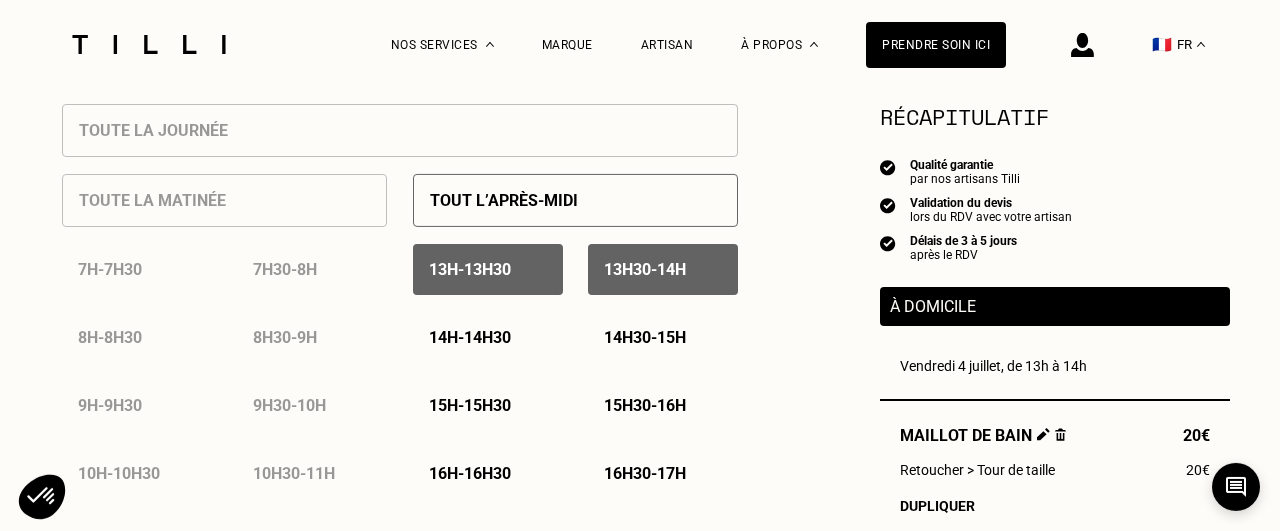 click on "14h  -  14h30" at bounding box center (470, 337) 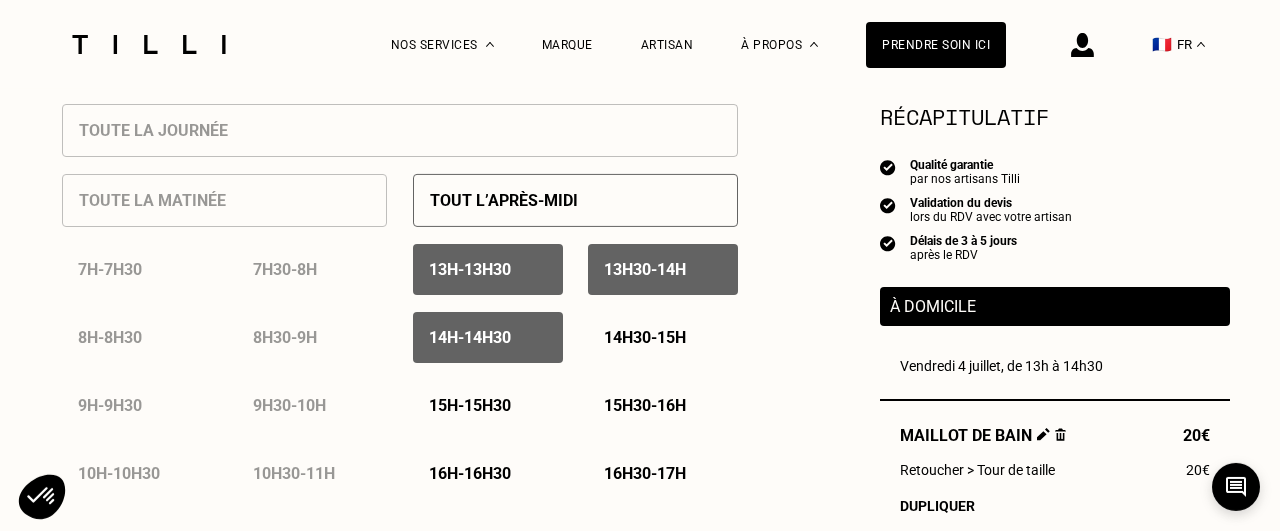 click on "14h30  -  15h" at bounding box center (645, 337) 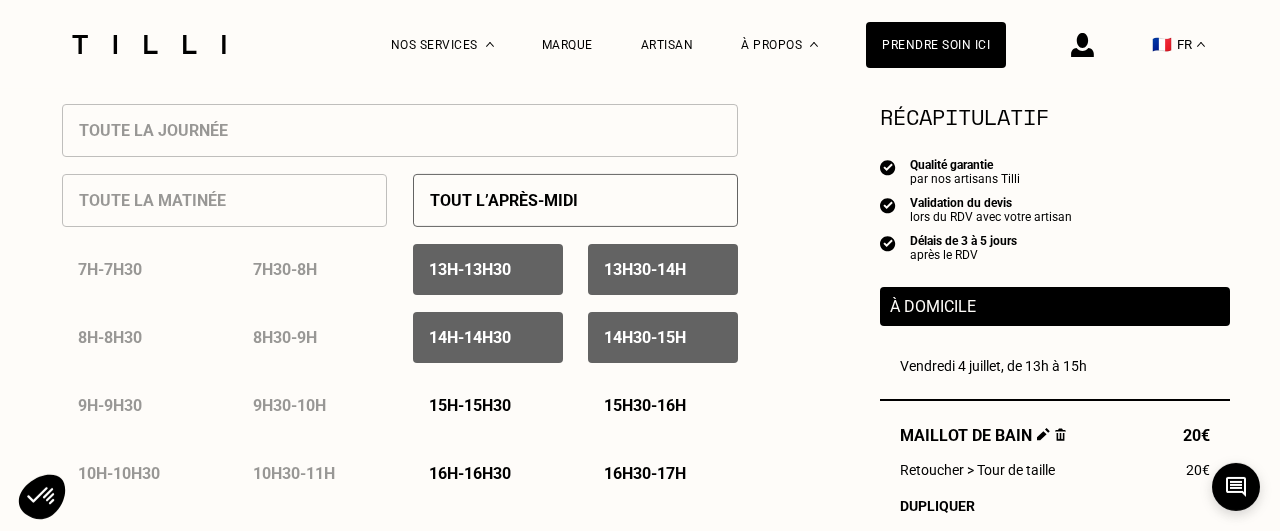 click on "15h  -  15h30" at bounding box center [470, 405] 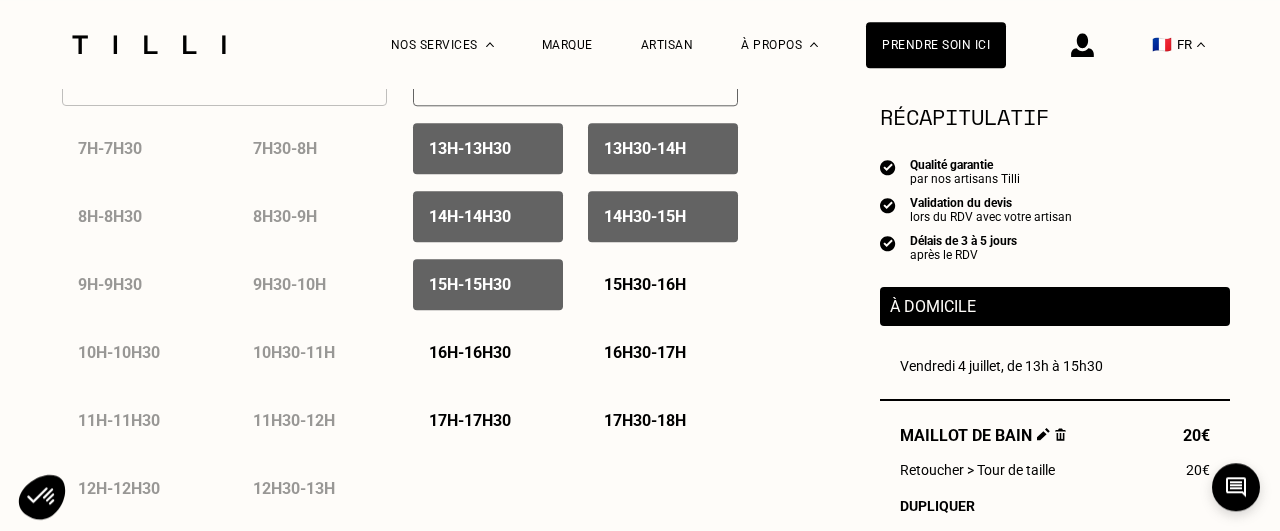 scroll, scrollTop: 1035, scrollLeft: 0, axis: vertical 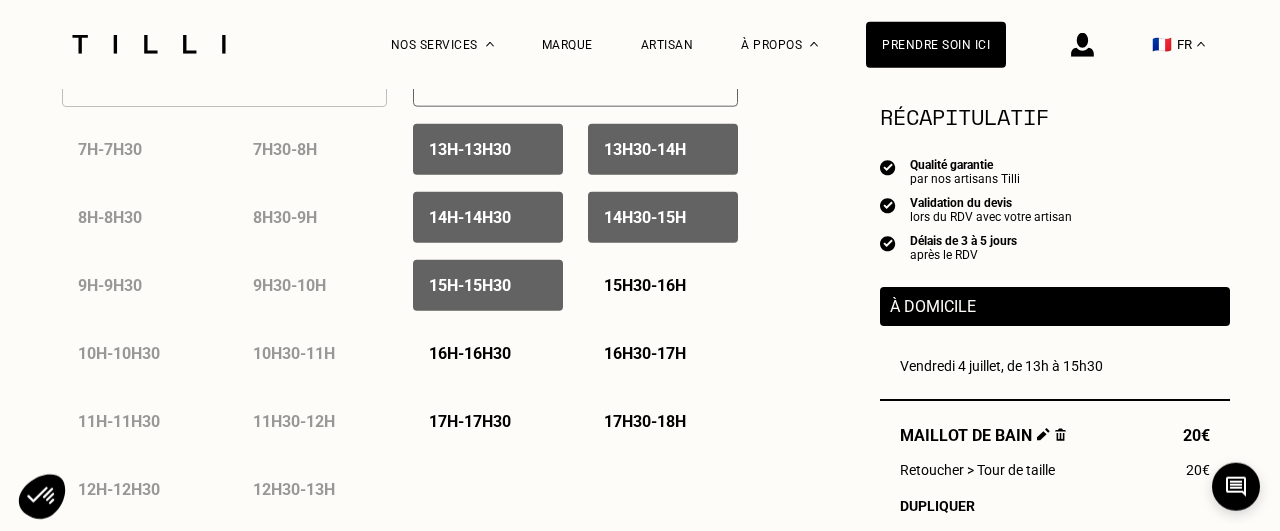 click on "15h30  -  16h" at bounding box center (645, 285) 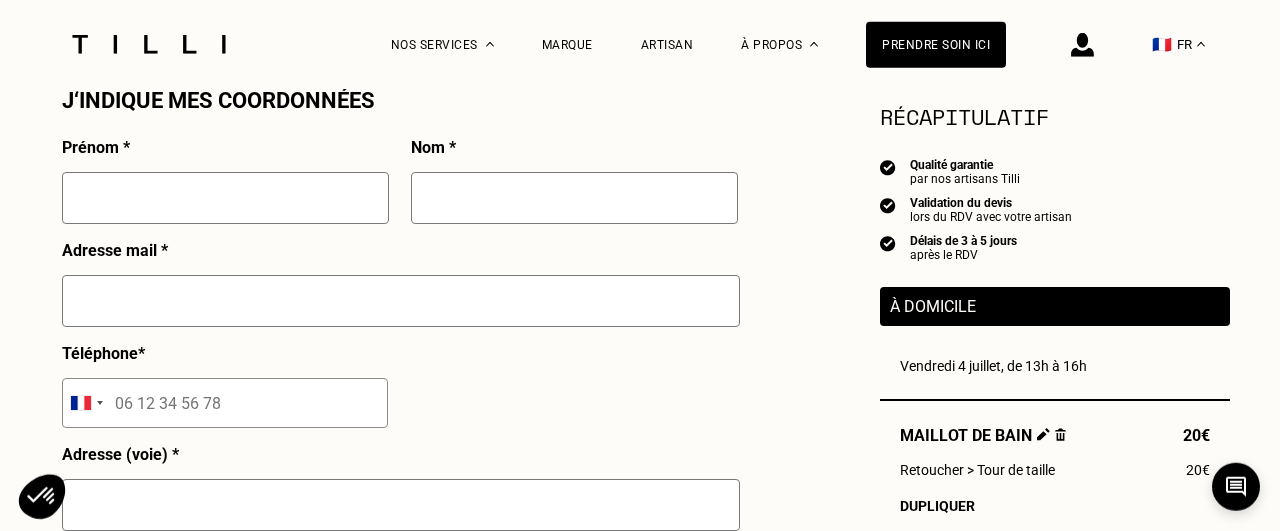 scroll, scrollTop: 1859, scrollLeft: 0, axis: vertical 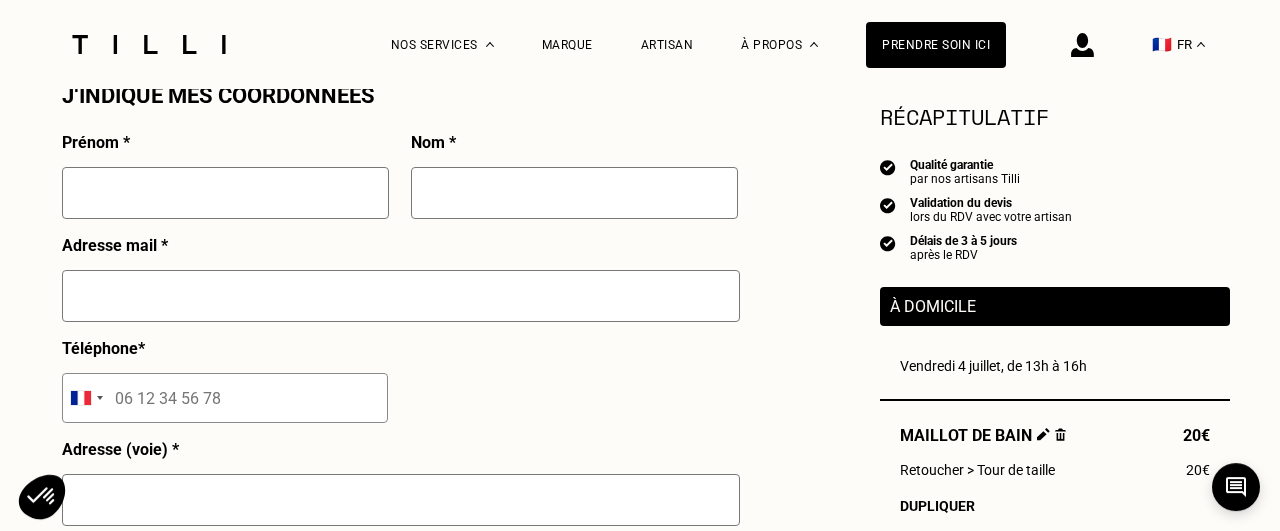 click at bounding box center (225, 193) 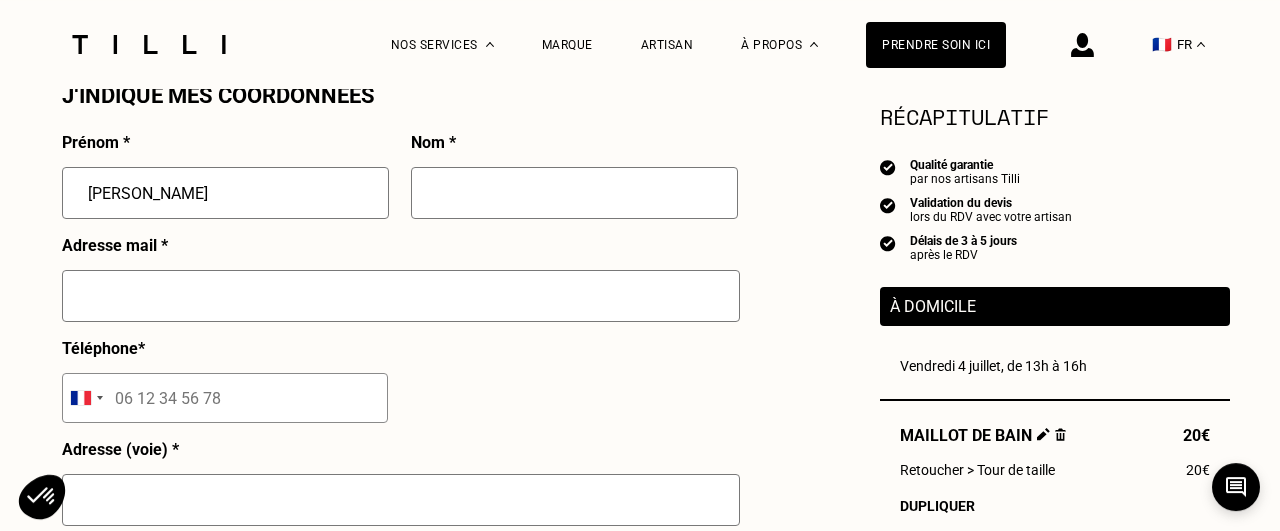 type on "[PERSON_NAME]" 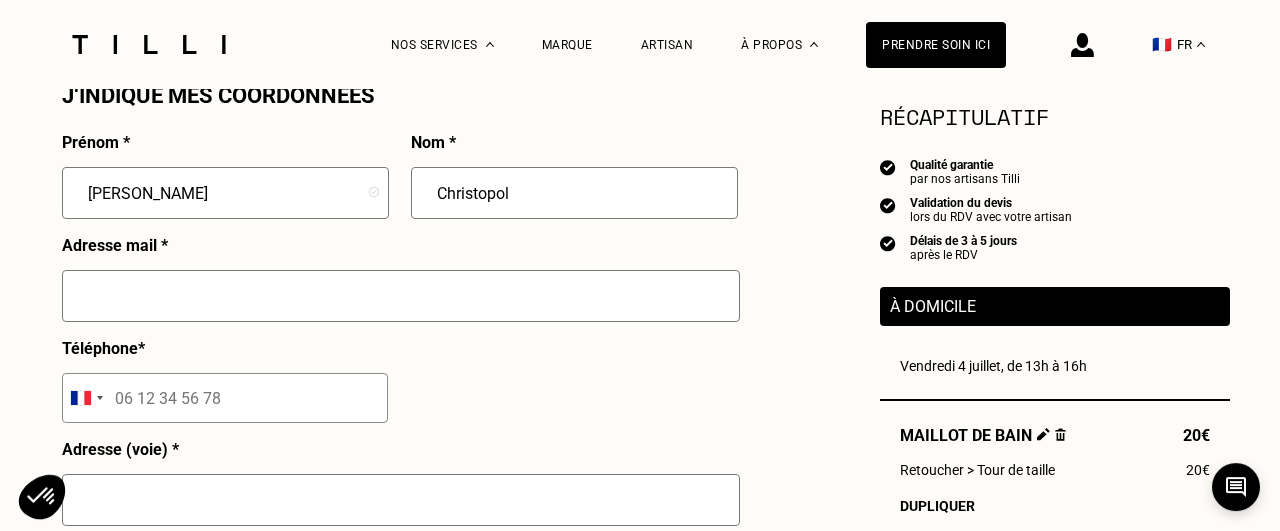 type on "Christopol" 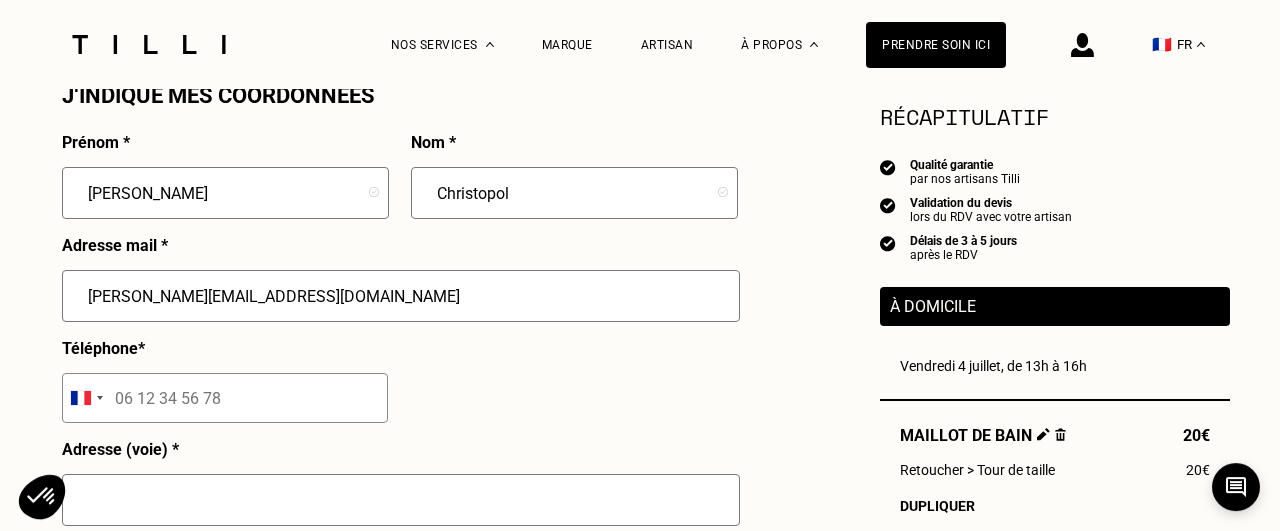 type on "[PERSON_NAME][EMAIL_ADDRESS][DOMAIN_NAME]" 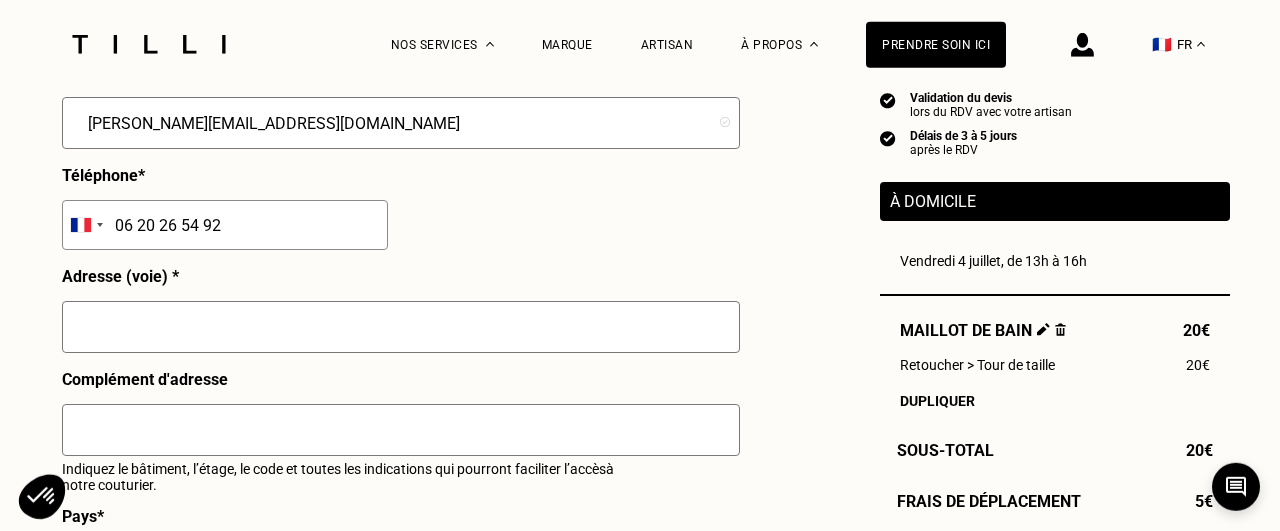 scroll, scrollTop: 2016, scrollLeft: 0, axis: vertical 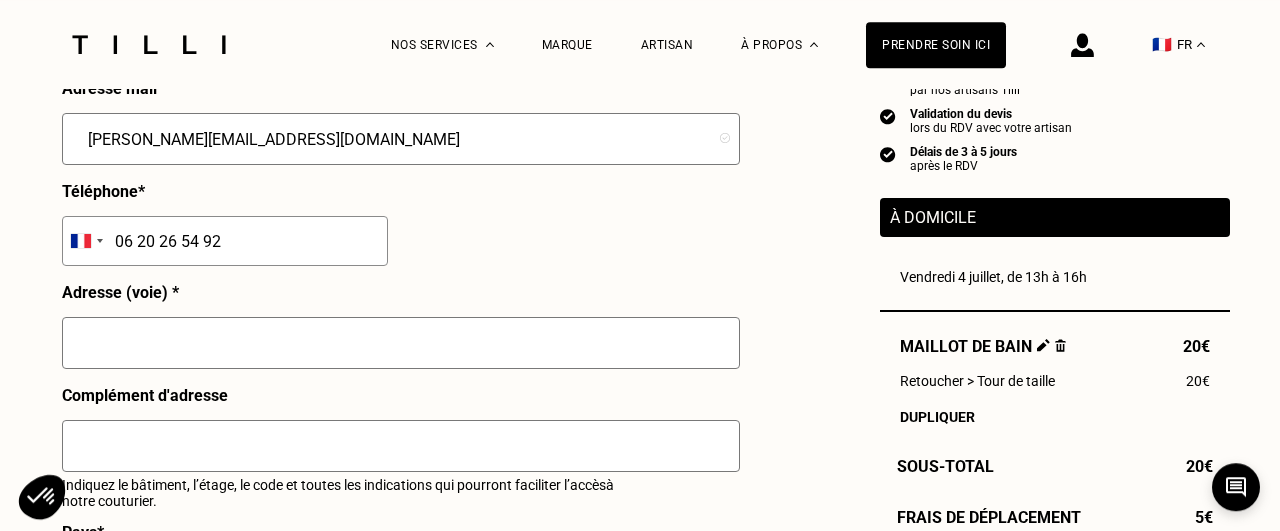 type on "06 20 26 54 92" 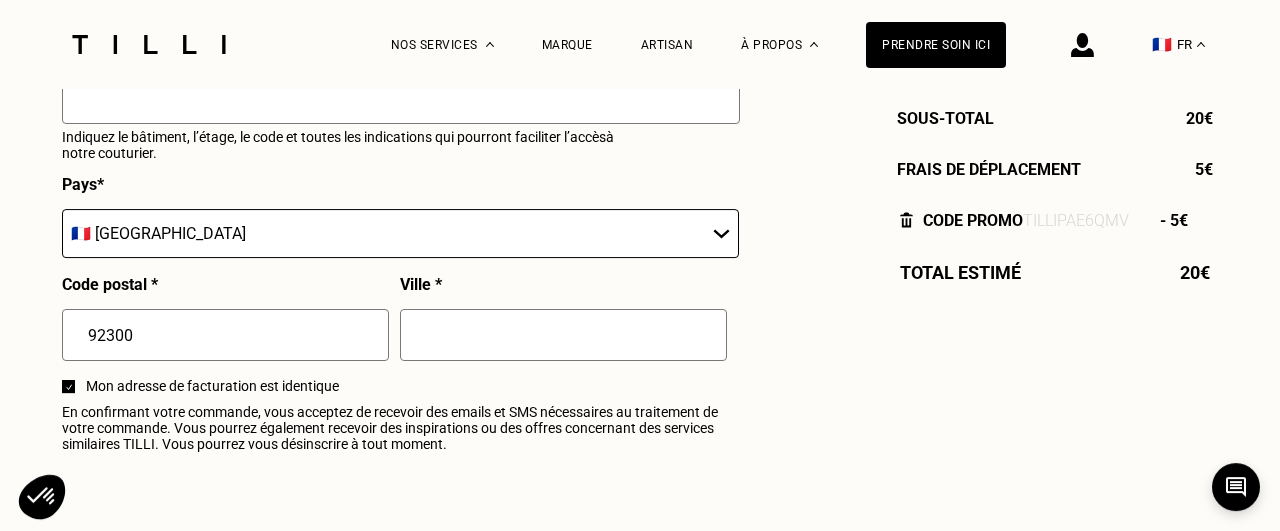 scroll, scrollTop: 2380, scrollLeft: 0, axis: vertical 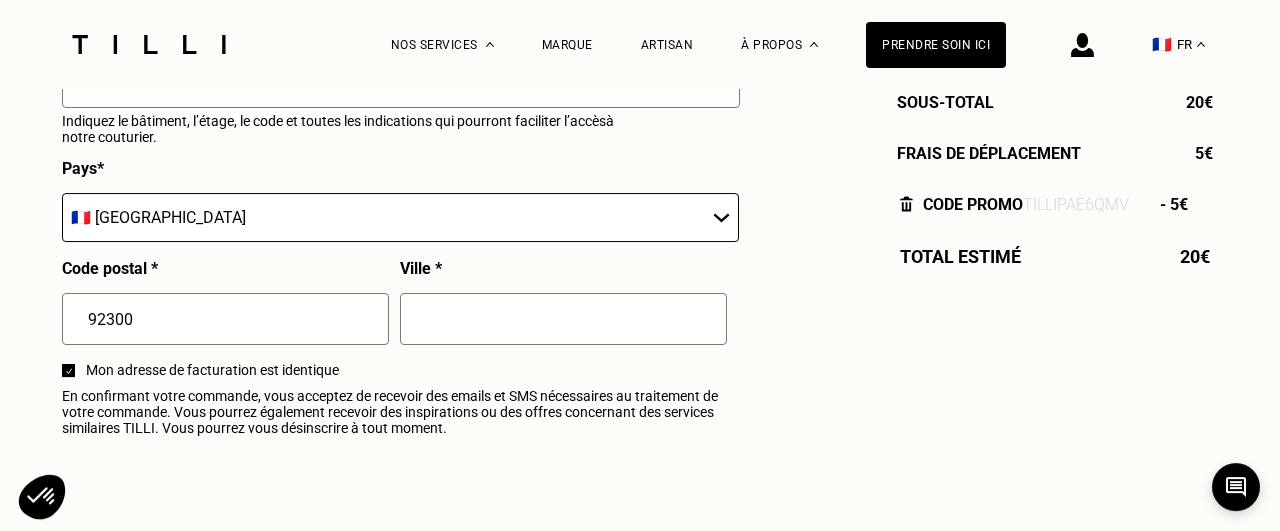 type on "[STREET_ADDRESS]" 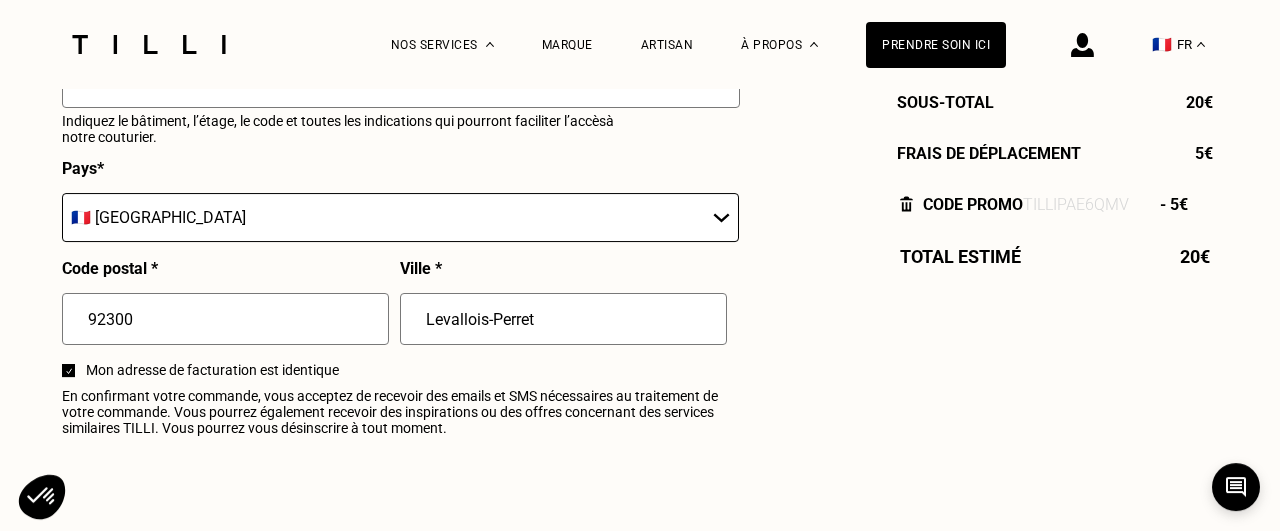 type on "Levallois-Perret" 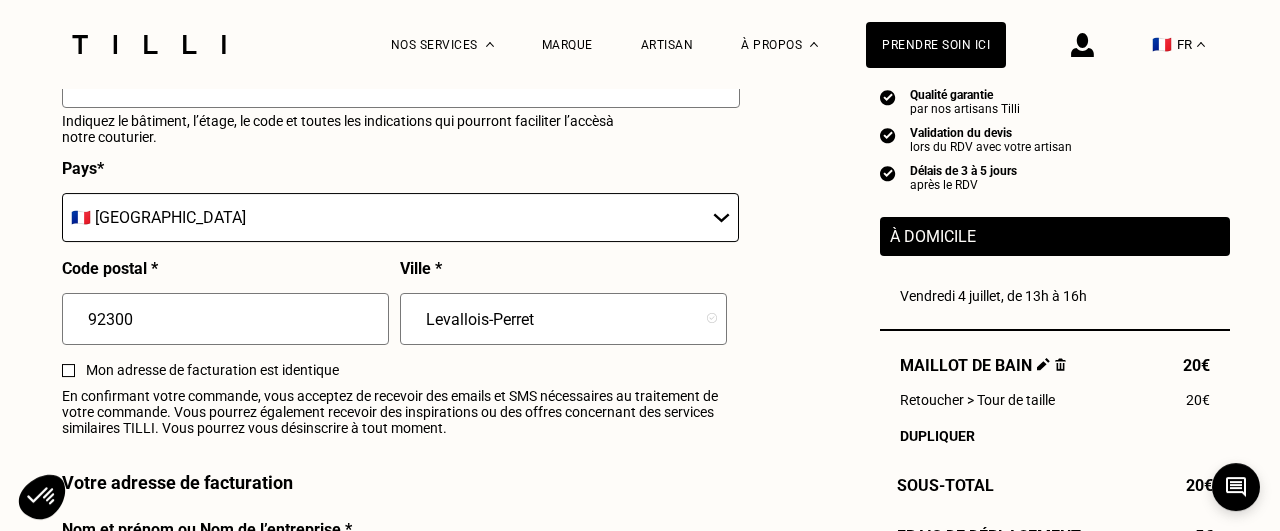 click at bounding box center (68, 370) 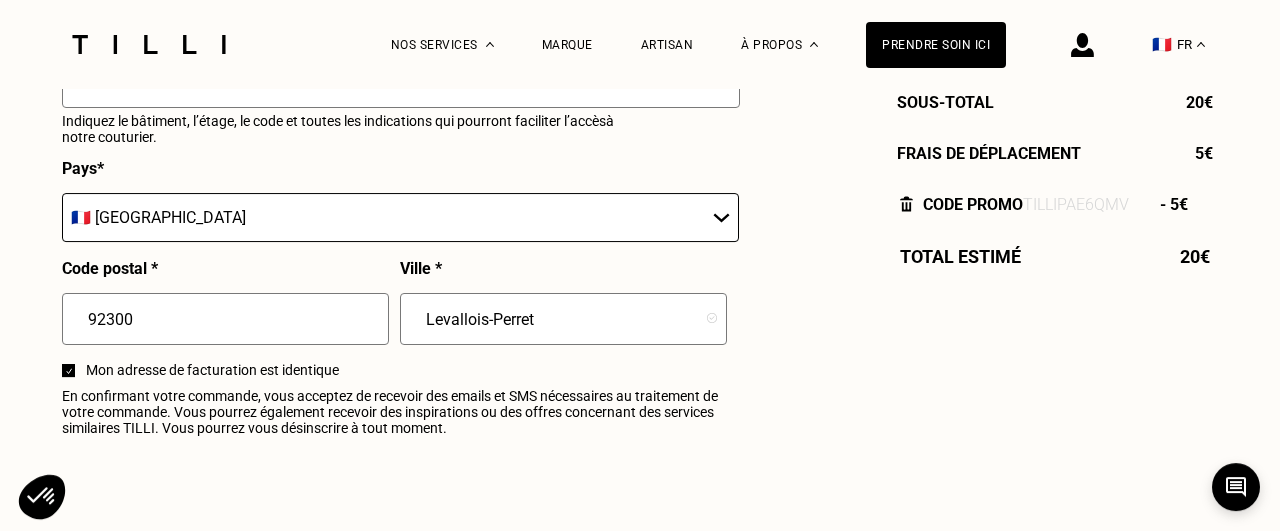 checkbox on "false" 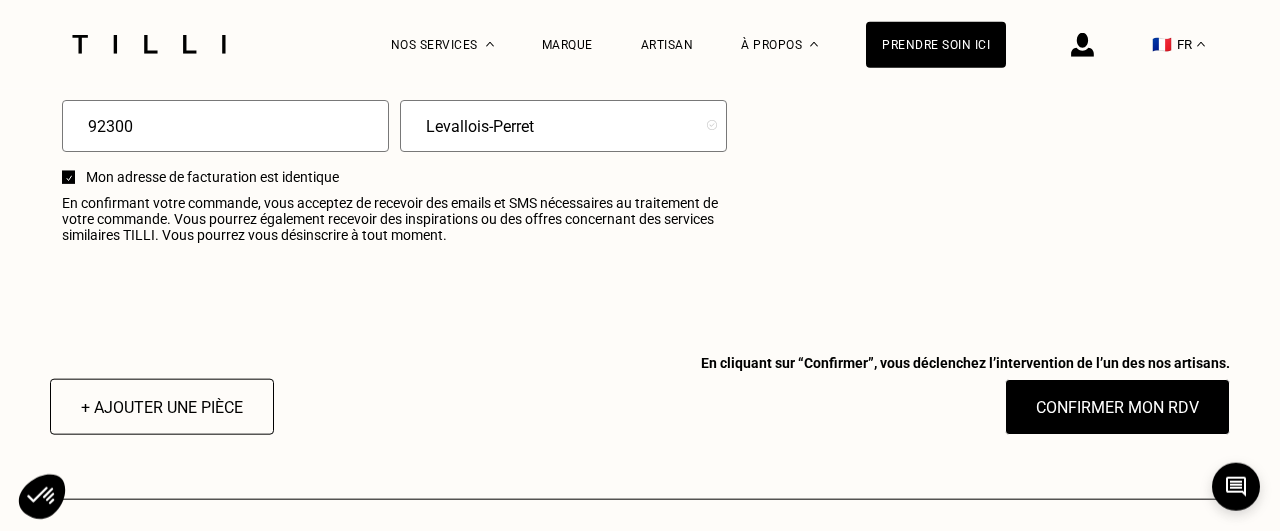 scroll, scrollTop: 2572, scrollLeft: 0, axis: vertical 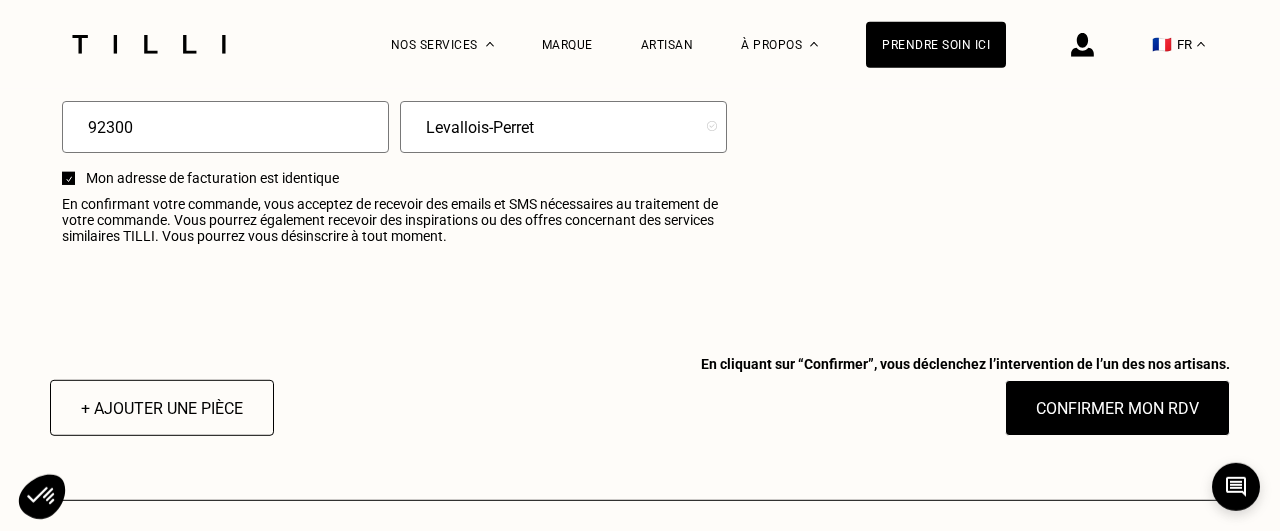 click on "Mon adresse de facturation est identique" at bounding box center [400, 183] 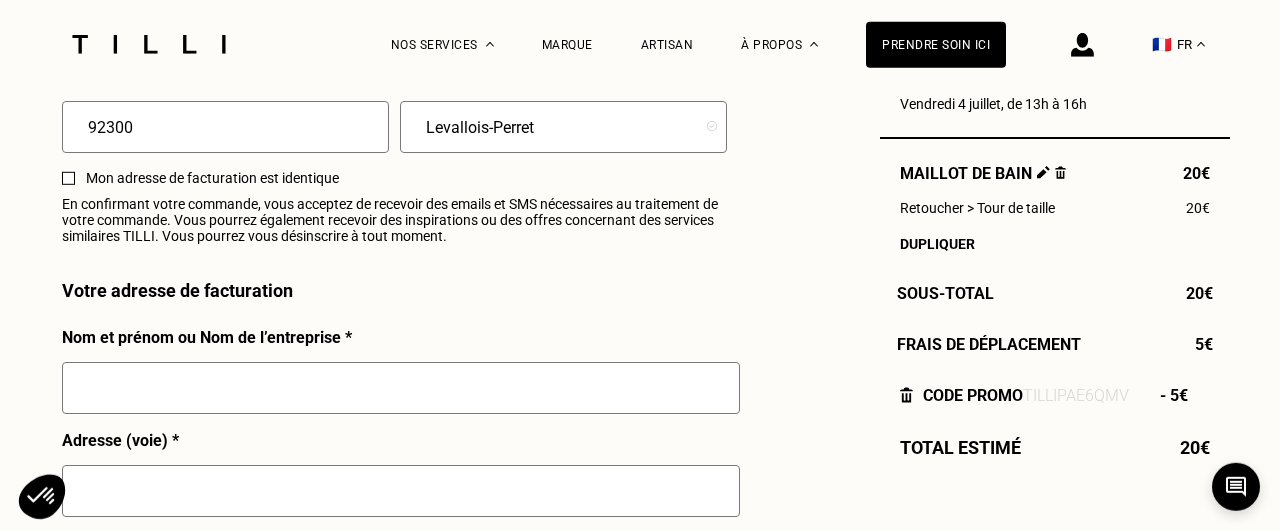 click at bounding box center (401, 388) 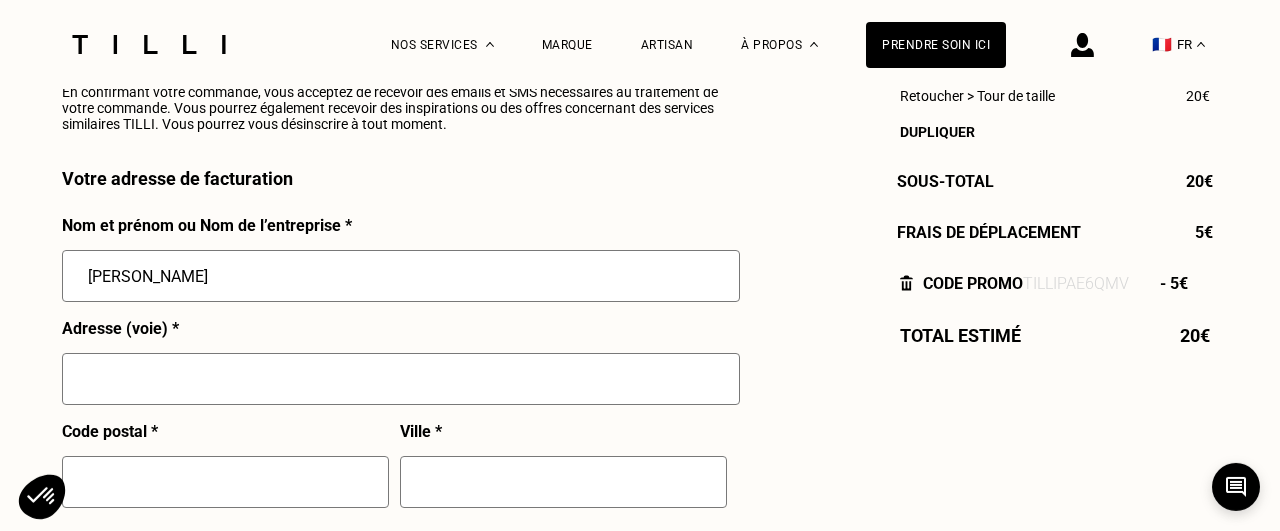scroll, scrollTop: 2688, scrollLeft: 0, axis: vertical 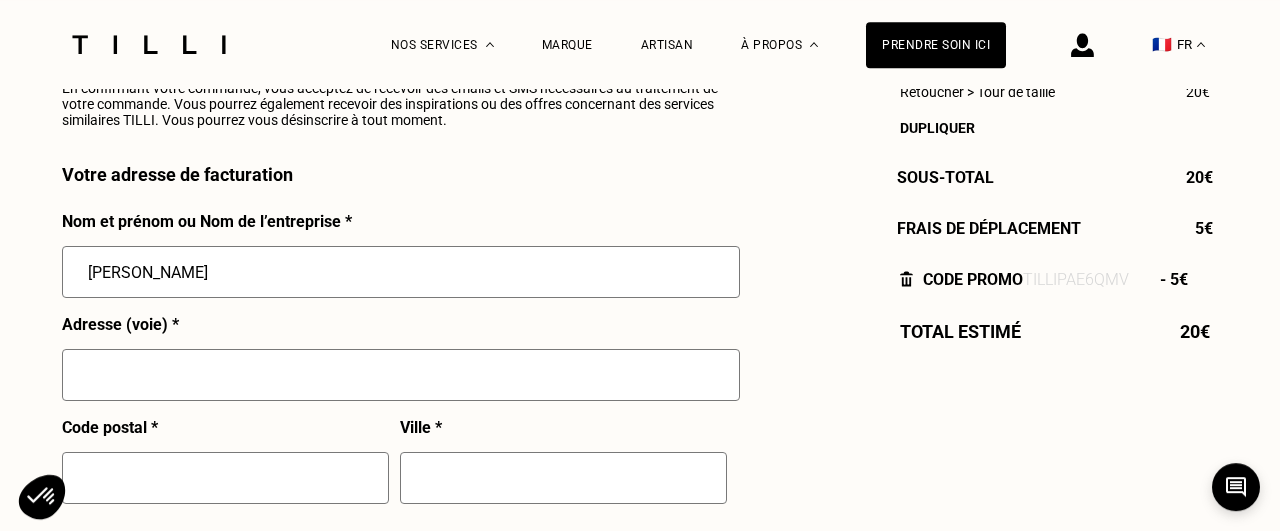 type on "[PERSON_NAME]" 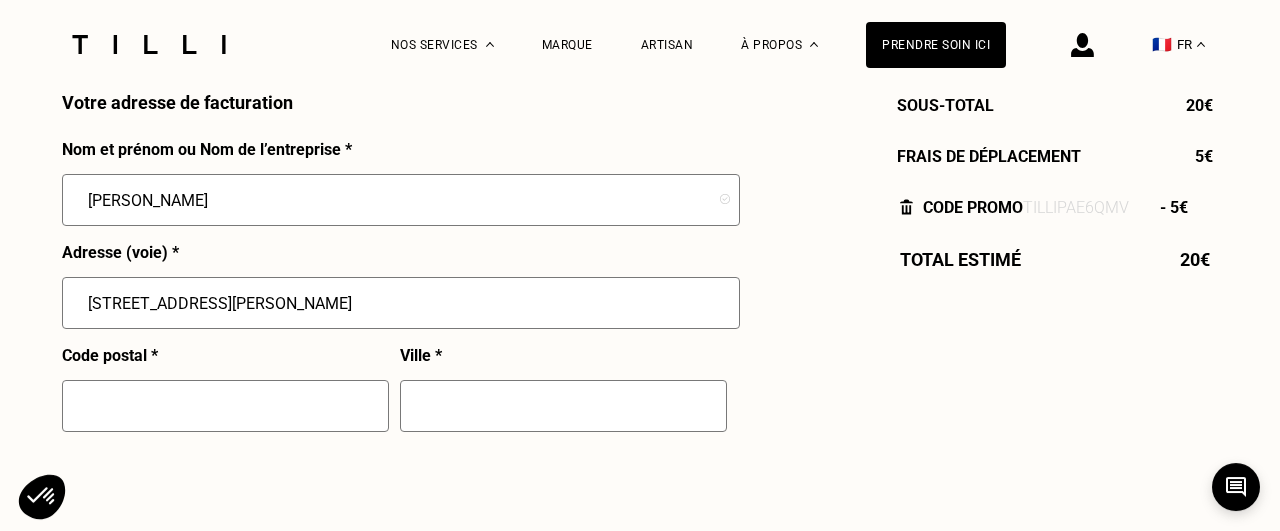 scroll, scrollTop: 2765, scrollLeft: 0, axis: vertical 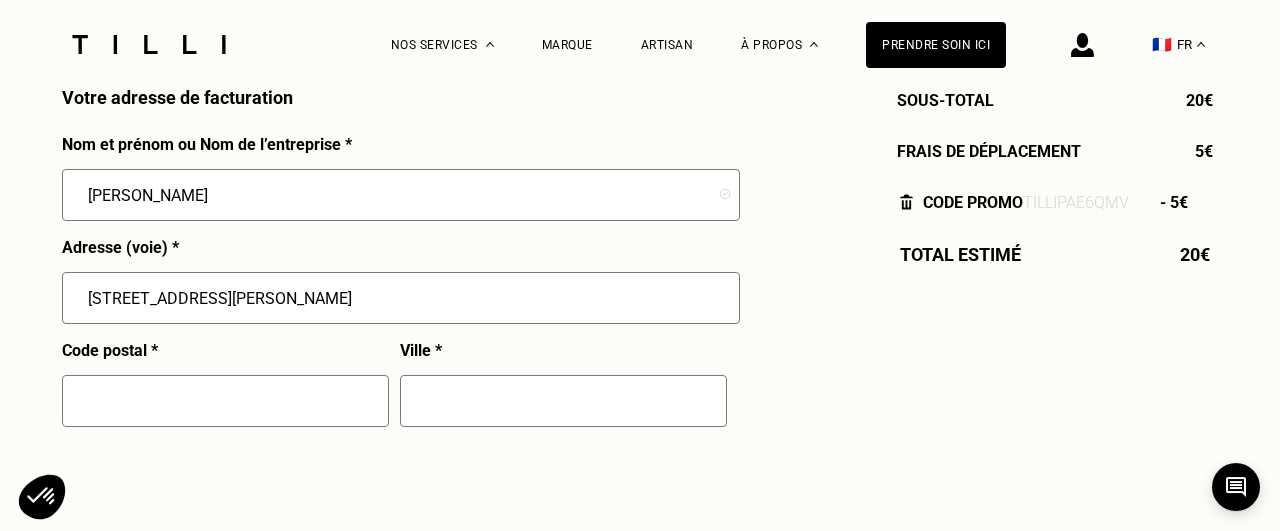 type on "[STREET_ADDRESS][PERSON_NAME]" 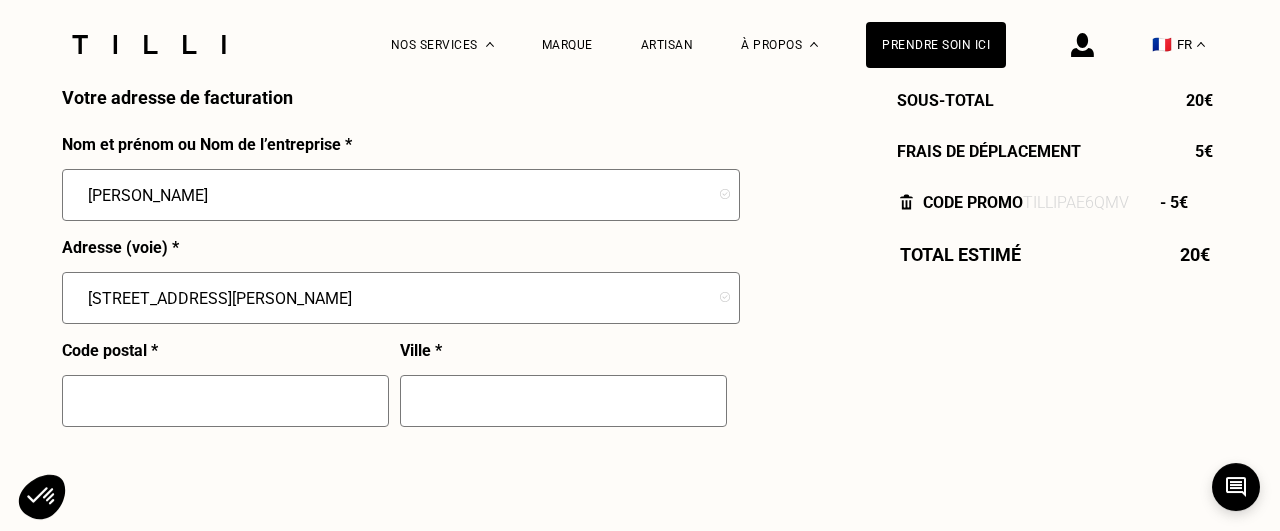 click at bounding box center (225, 401) 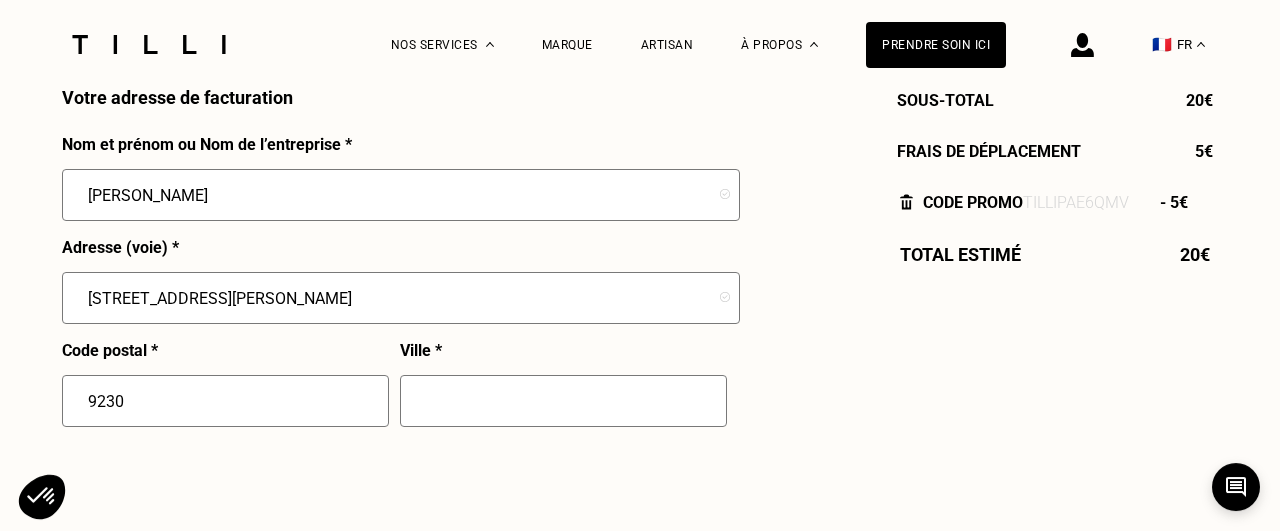 type on "92300" 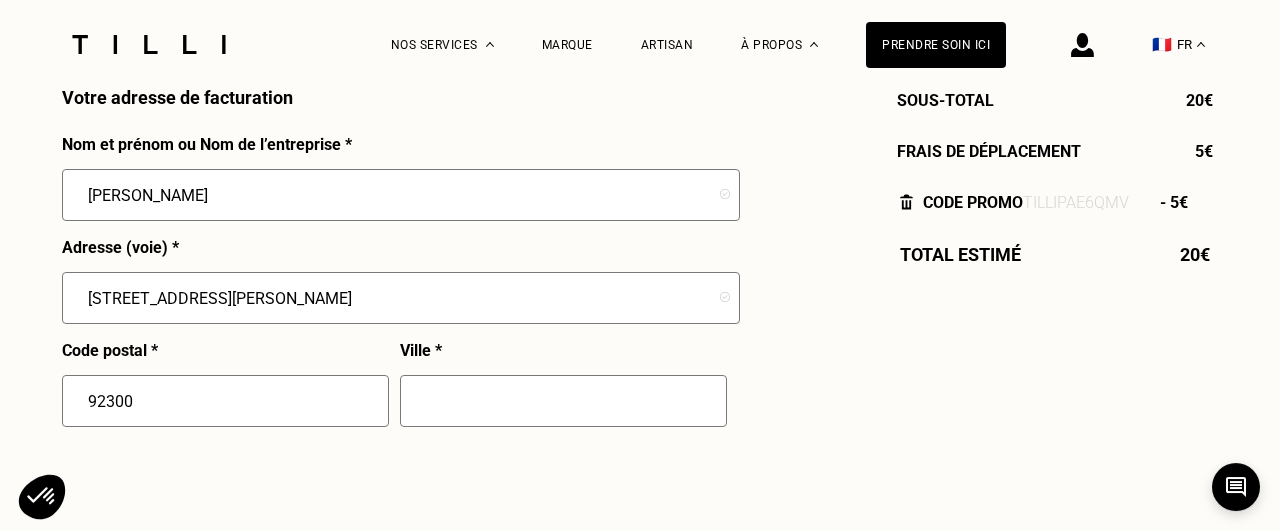 type on "Levallois-Perret" 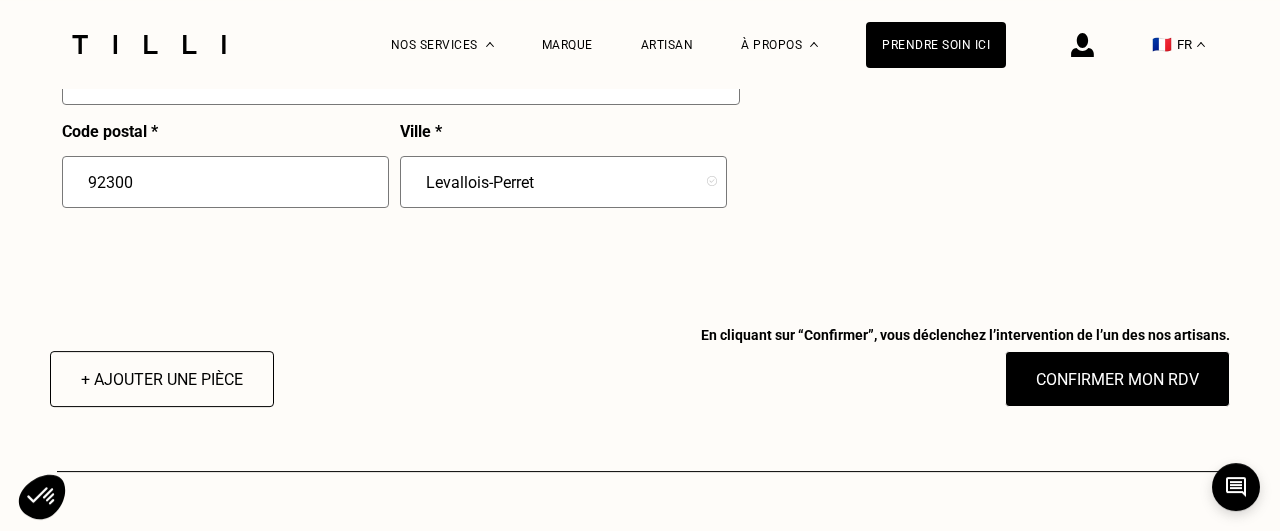scroll, scrollTop: 2986, scrollLeft: 0, axis: vertical 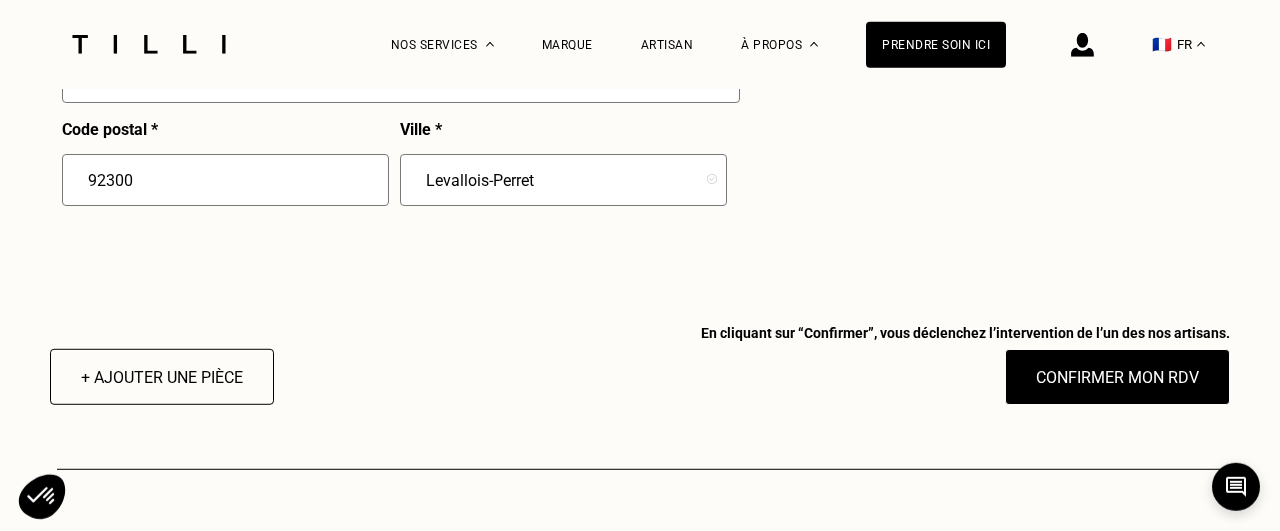 type on "92300" 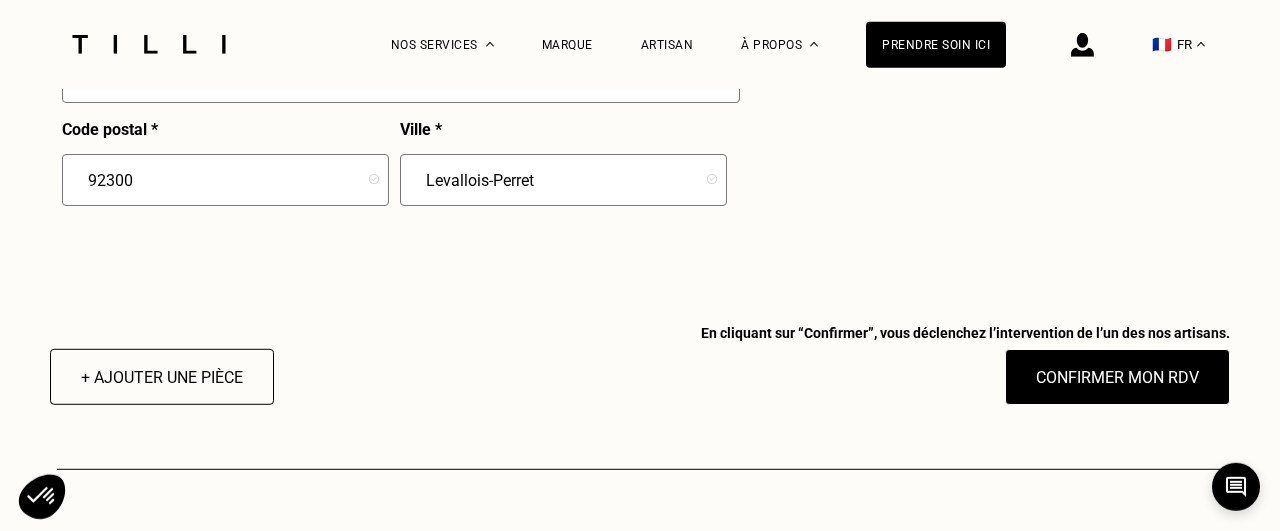 click on "+ Ajouter une pièce En cliquant sur “Confirmer”, vous déclenchez l’intervention de l’un des nos artisans. Confirmer mon RDV" at bounding box center (640, 362) 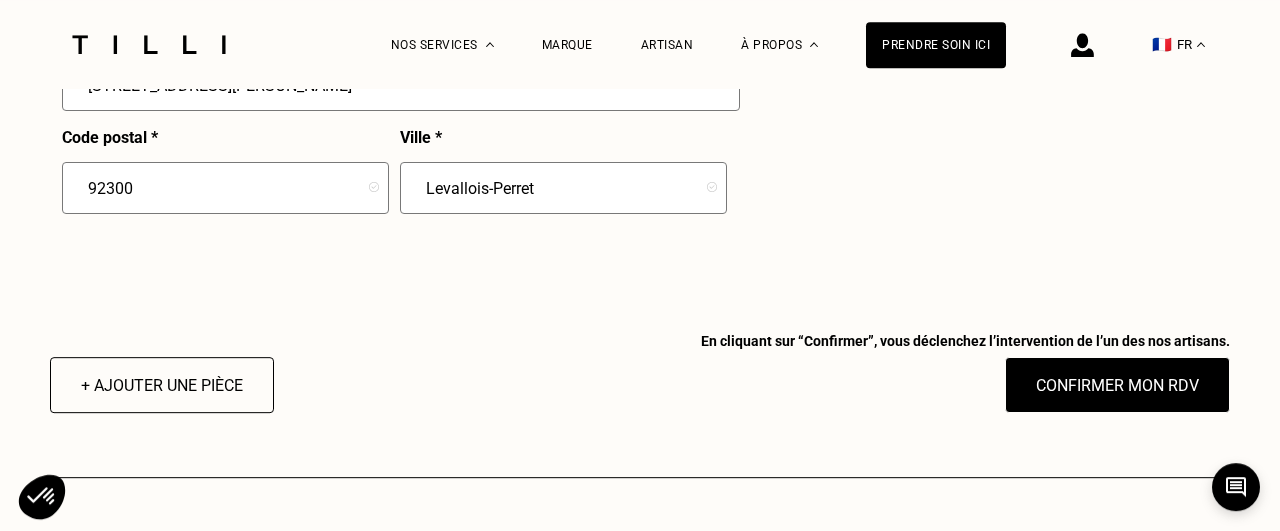 scroll, scrollTop: 2994, scrollLeft: 0, axis: vertical 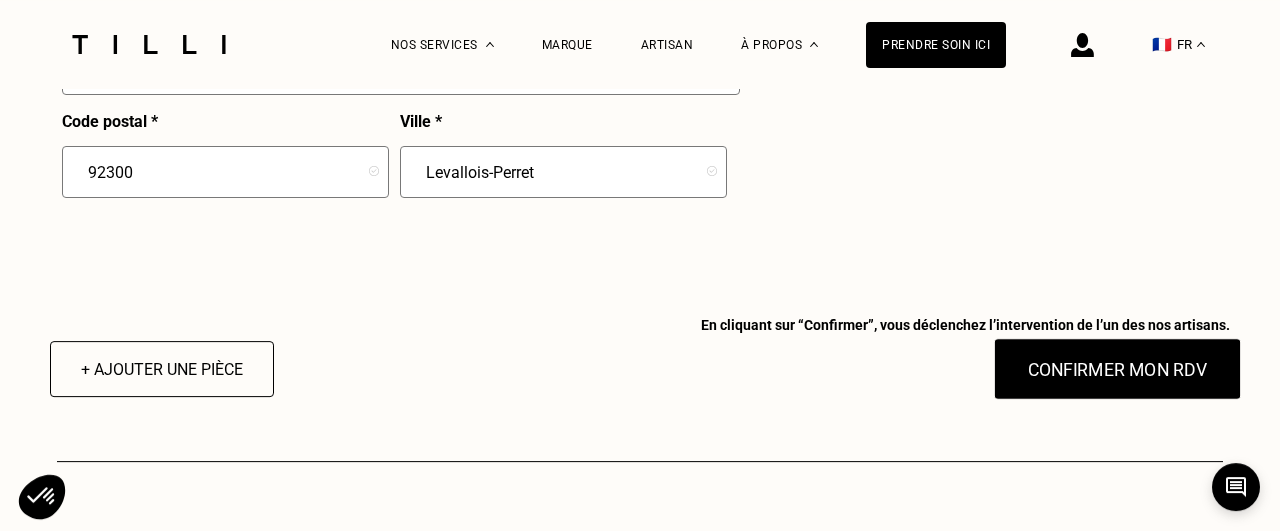 click on "Confirmer mon RDV" at bounding box center (1118, 369) 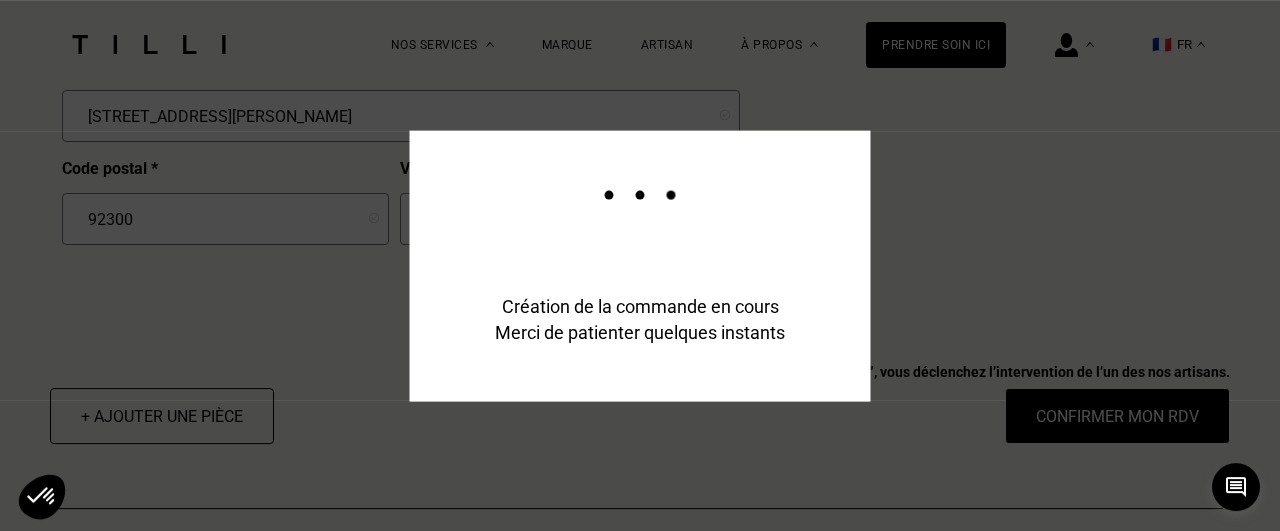 scroll, scrollTop: 3043, scrollLeft: 0, axis: vertical 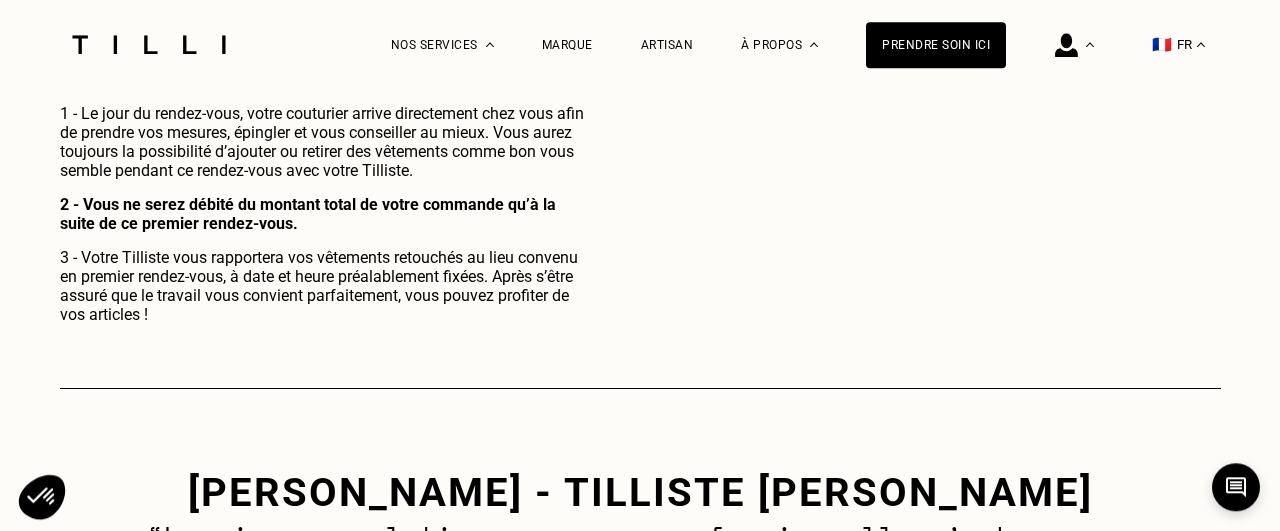 click on "Confirmation Commande enregistrée Votre demande de rendez-vous a bien été prise en compte. Nous sommes de train de chercher un artisan disponible sur le(s) créneau(x) que vous avez sélectionné(s). Suivez votre commande ou modifiez vos informations à tout moment en vous rendant sur votre espace client. Mon espace client Moyen de paiement Votre carte bancaire n‘est pas encore renseignée Vous pouvez enregistrer vos coordonnées bancaires via le lien sécurisé suivant : Ajouter un moyen de paiement Et ensuite ? Préparez votre rdv à domicile 1 - Le jour du rendez-vous, votre couturier arrive directement chez vous afin de prendre vos mesures, épingler et vous conseiller au mieux. Vous aurez toujours la possibilité d’ajouter ou retirer des vêtements comme bon vous semble pendant ce rendez-vous avec votre Tilliste. 2 - Vous ne serez débité du montant total de votre commande qu’à la suite de ce premier rendez-vous. Récapitulatif Qualité garantie par nos artisans Tilli Validation du devis 20€" at bounding box center (640, -246) 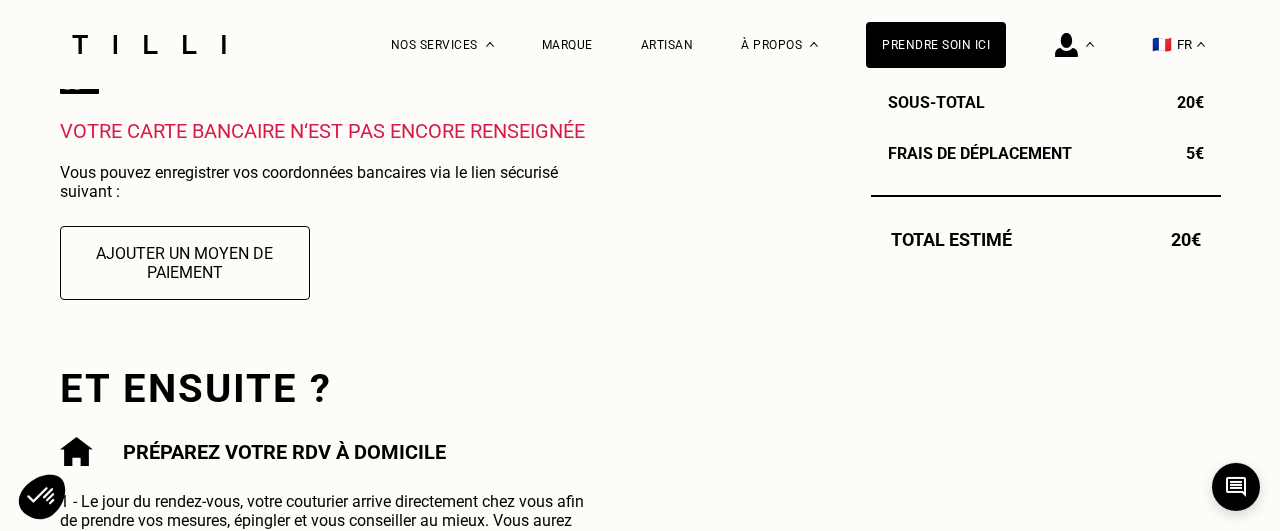 scroll, scrollTop: 729, scrollLeft: 0, axis: vertical 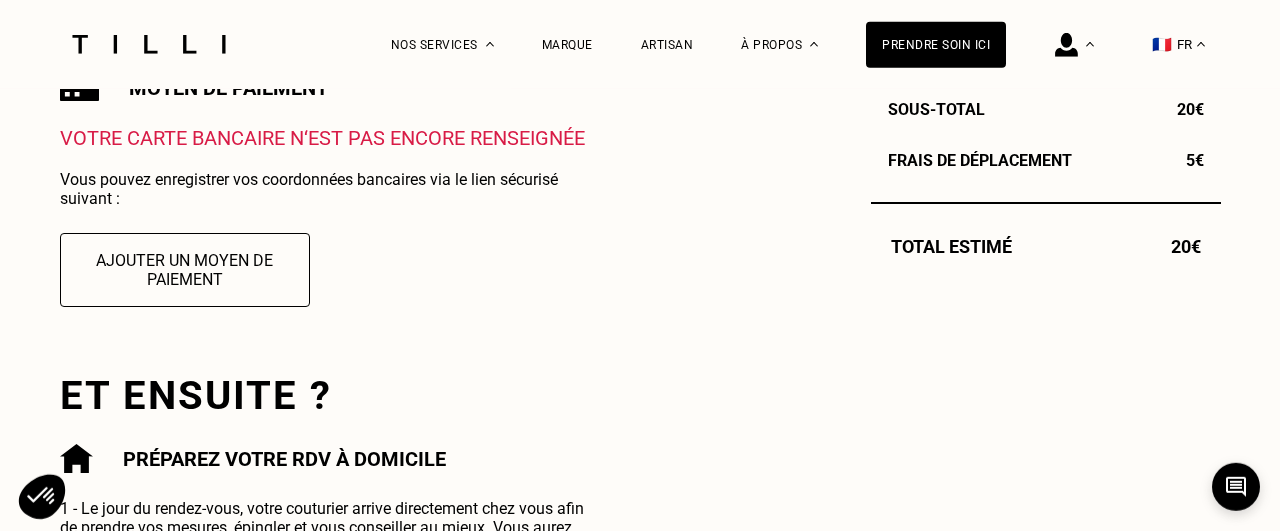 click on "Vous pouvez enregistrer vos coordonnées bancaires via le lien sécurisé suivant :" at bounding box center (326, 189) 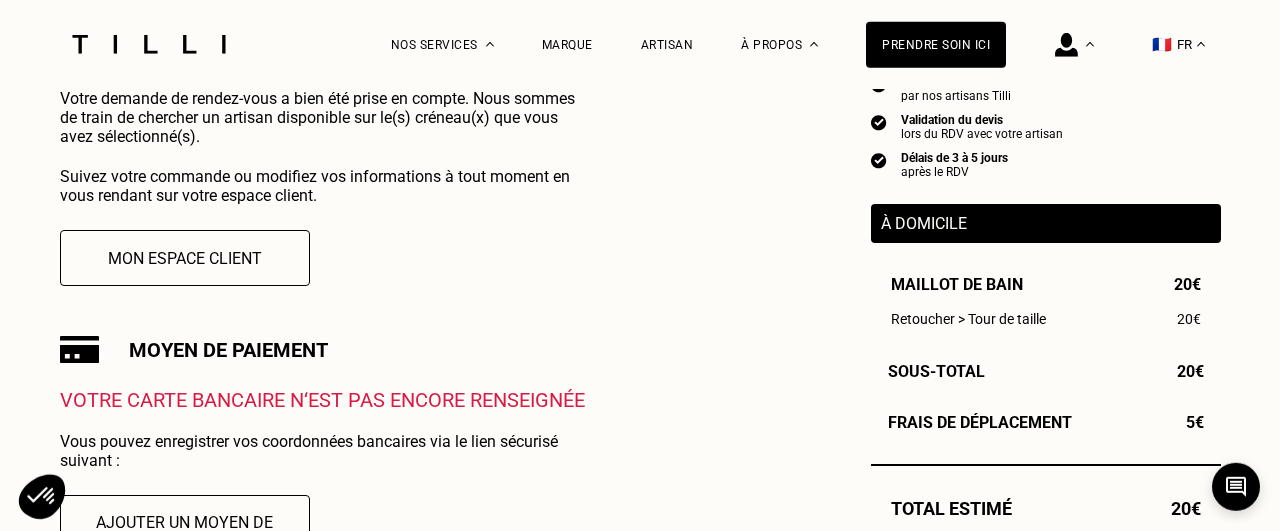 scroll, scrollTop: 468, scrollLeft: 0, axis: vertical 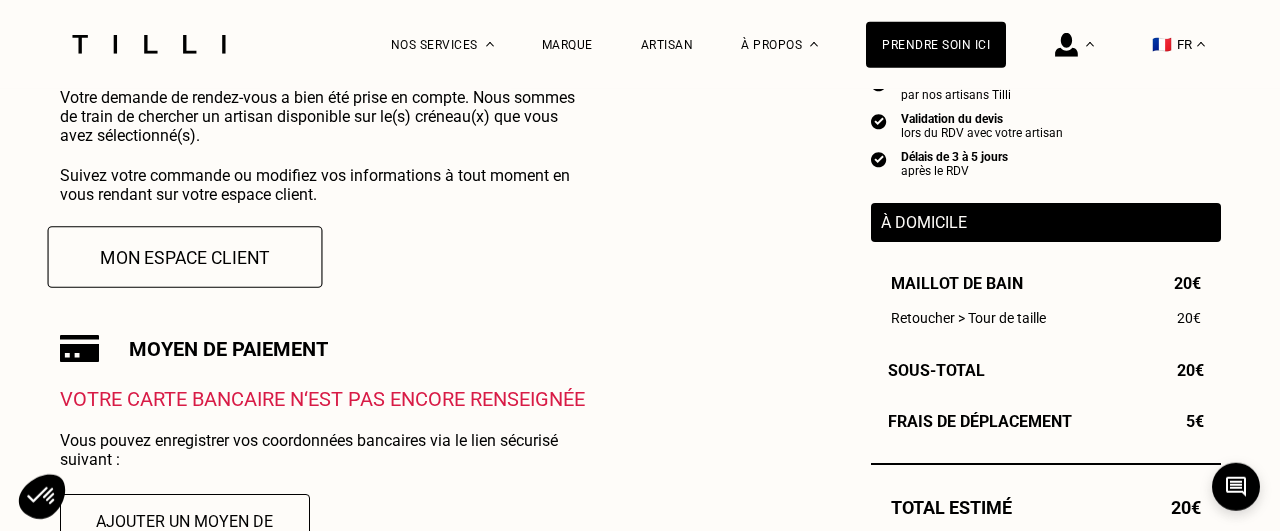 click on "Mon espace client" at bounding box center [184, 257] 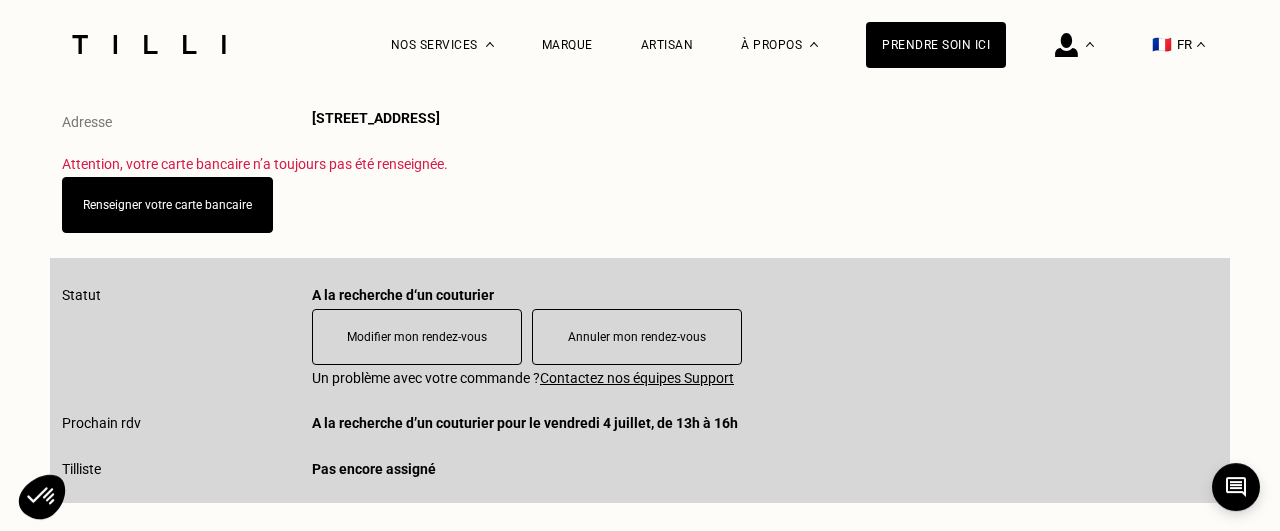 scroll, scrollTop: 371, scrollLeft: 0, axis: vertical 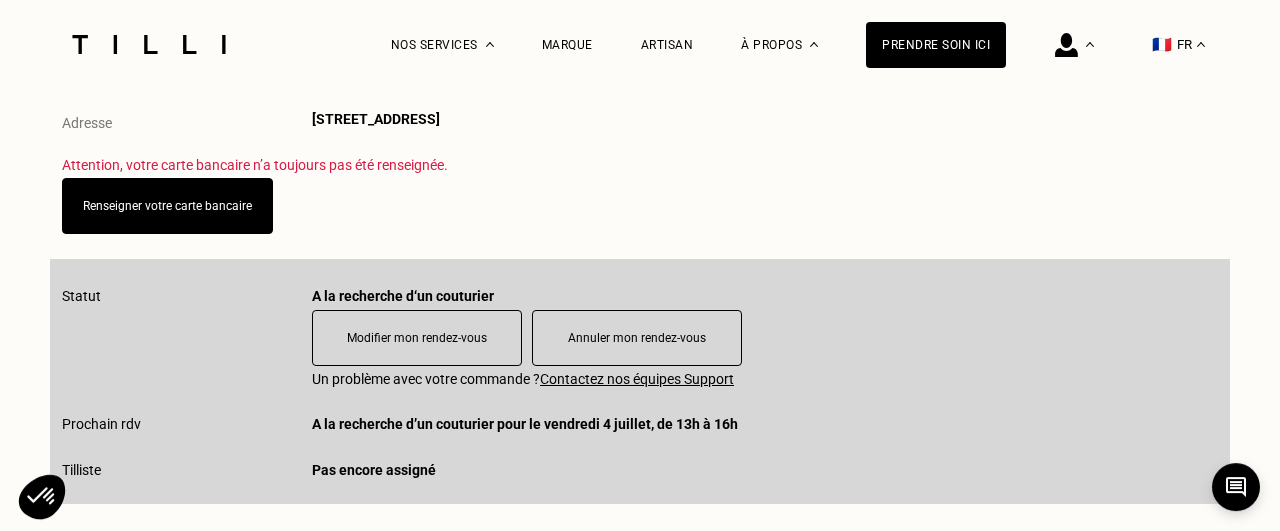click on "Renseigner votre carte bancaire" at bounding box center [167, 206] 